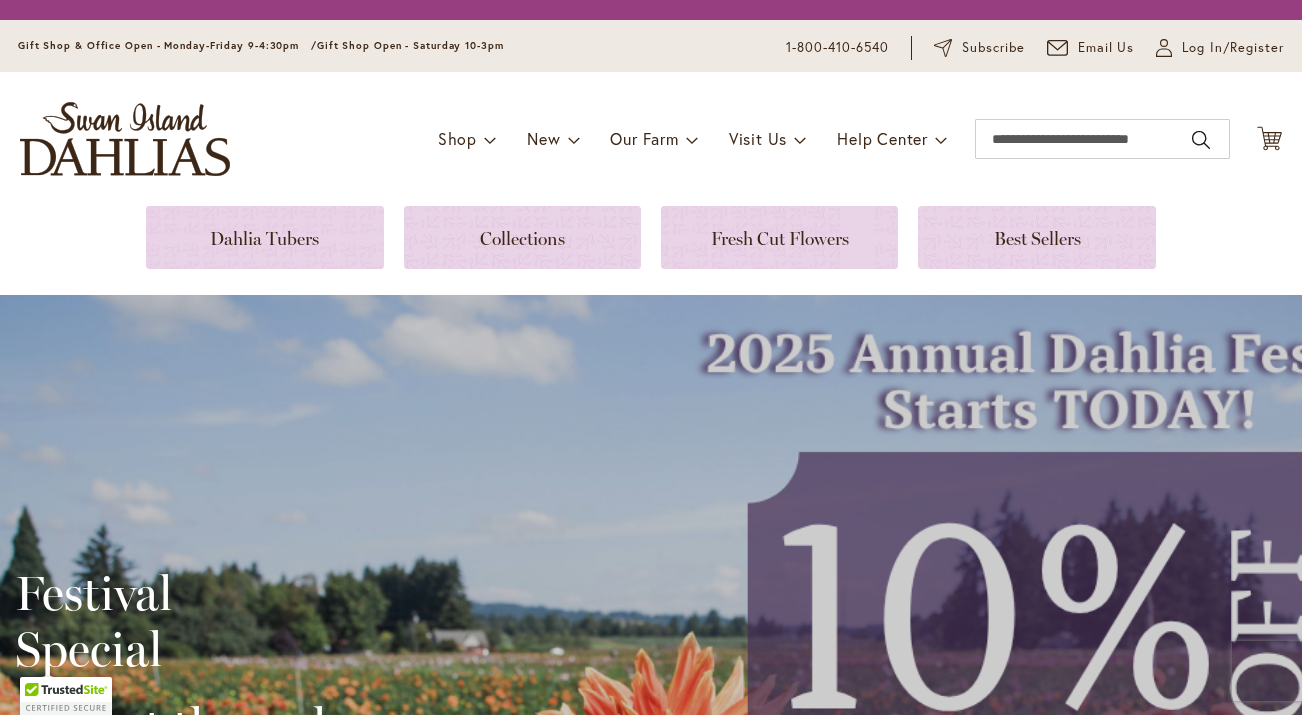 scroll, scrollTop: 0, scrollLeft: 0, axis: both 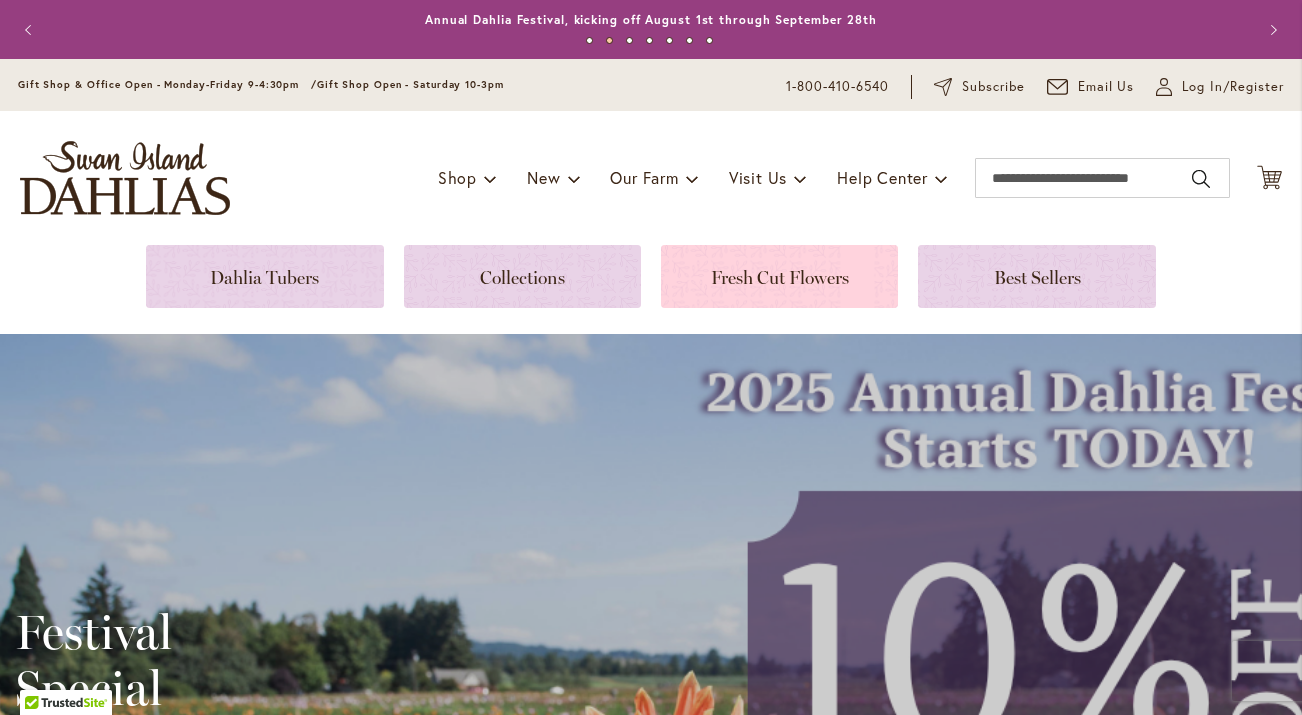 click at bounding box center [779, 276] 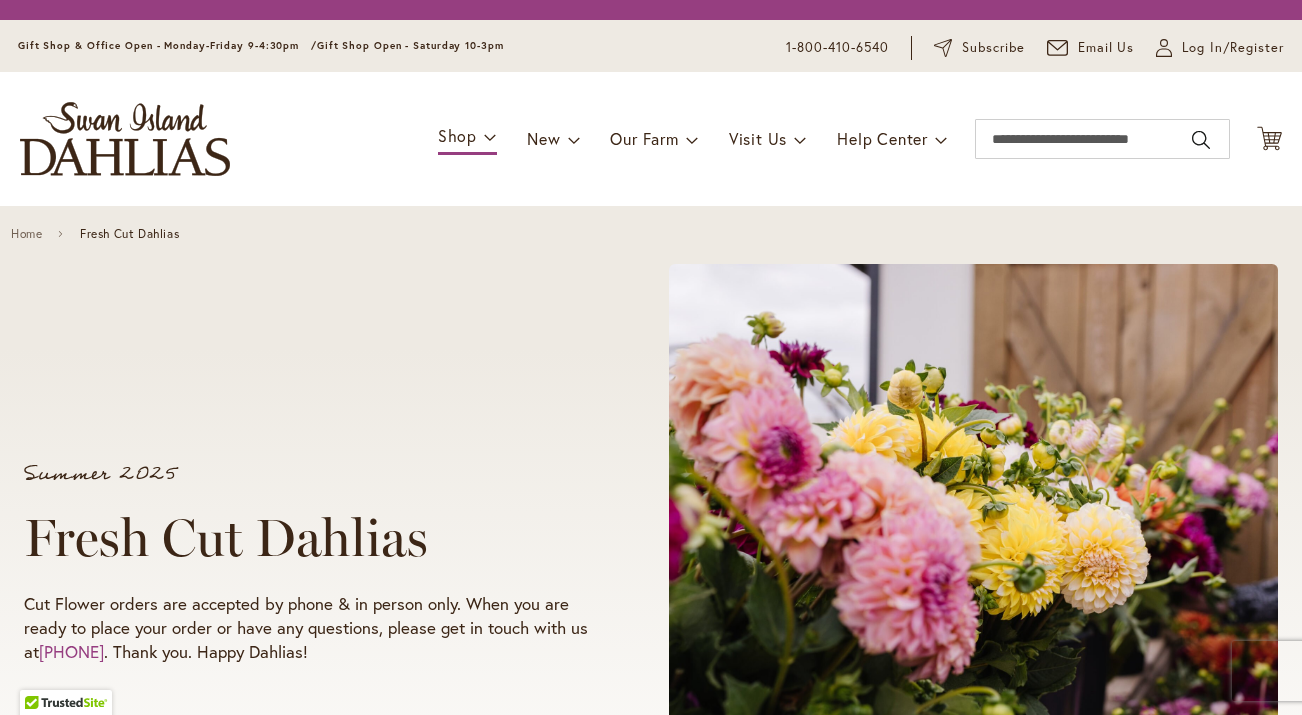 scroll, scrollTop: 0, scrollLeft: 0, axis: both 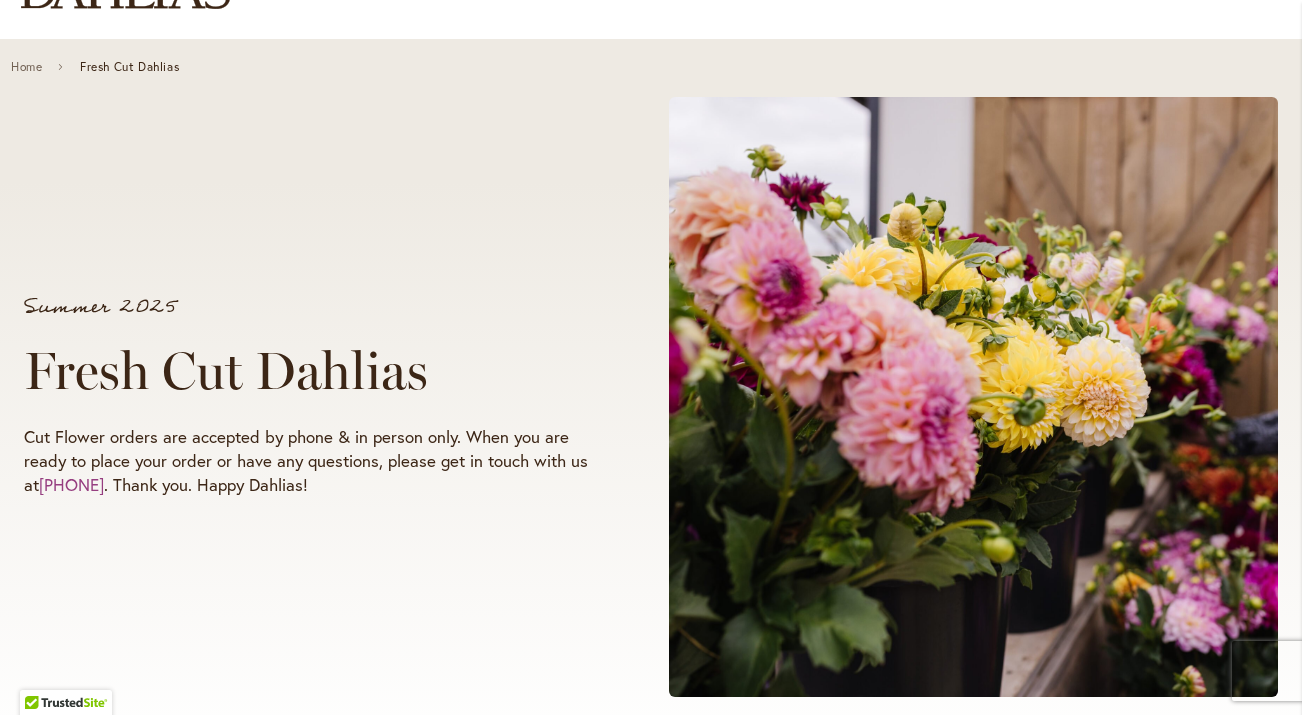 click at bounding box center [973, 397] 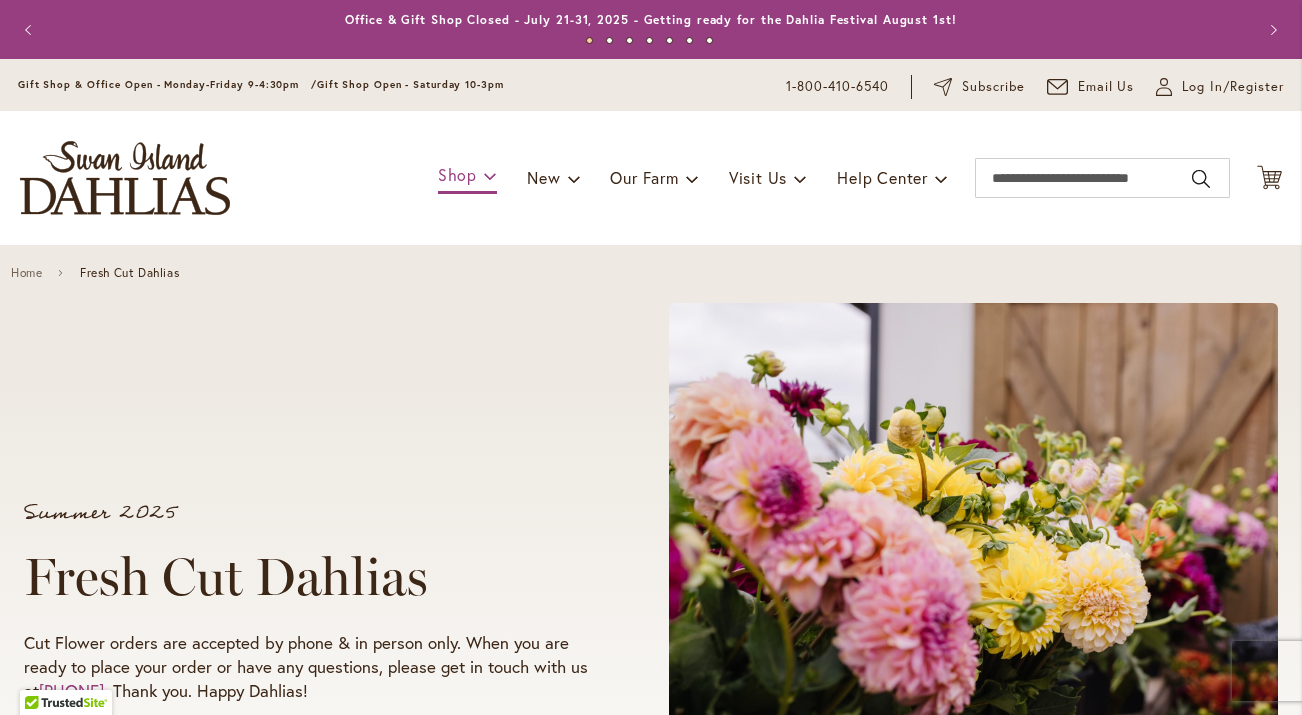 scroll, scrollTop: 0, scrollLeft: 0, axis: both 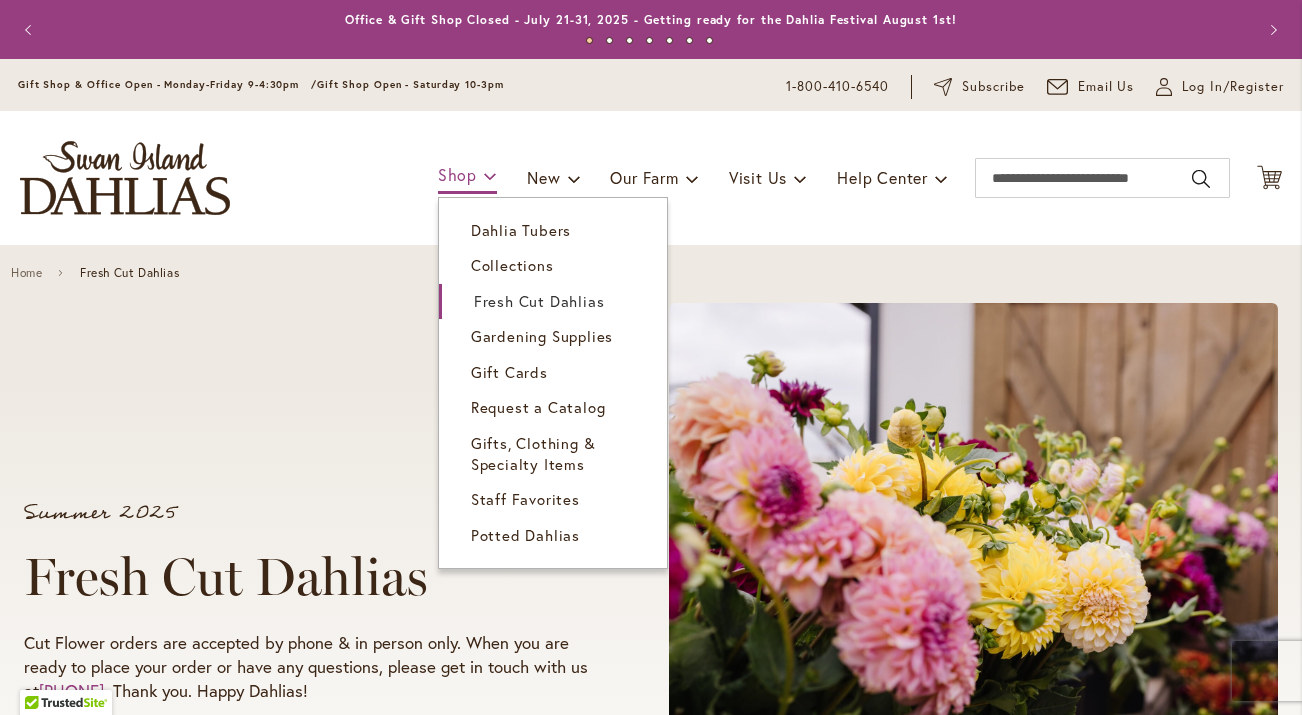 click on "Shop" at bounding box center [457, 174] 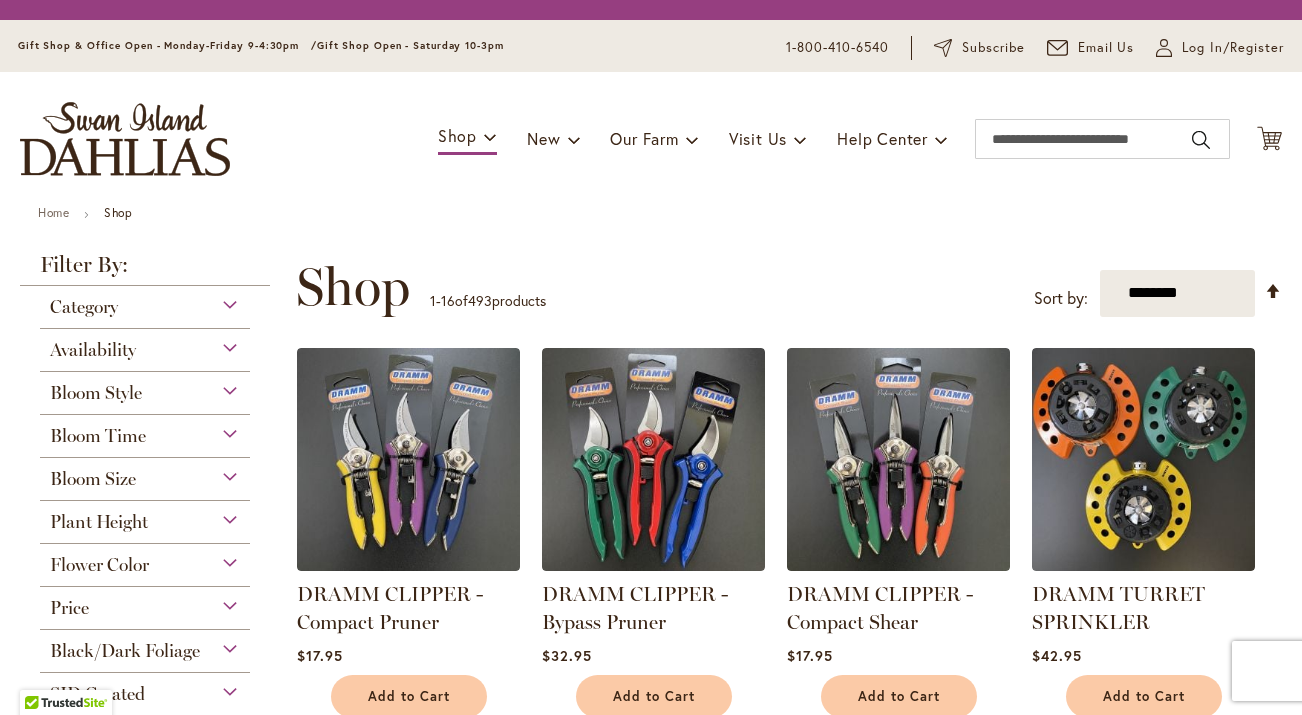 scroll, scrollTop: 0, scrollLeft: 0, axis: both 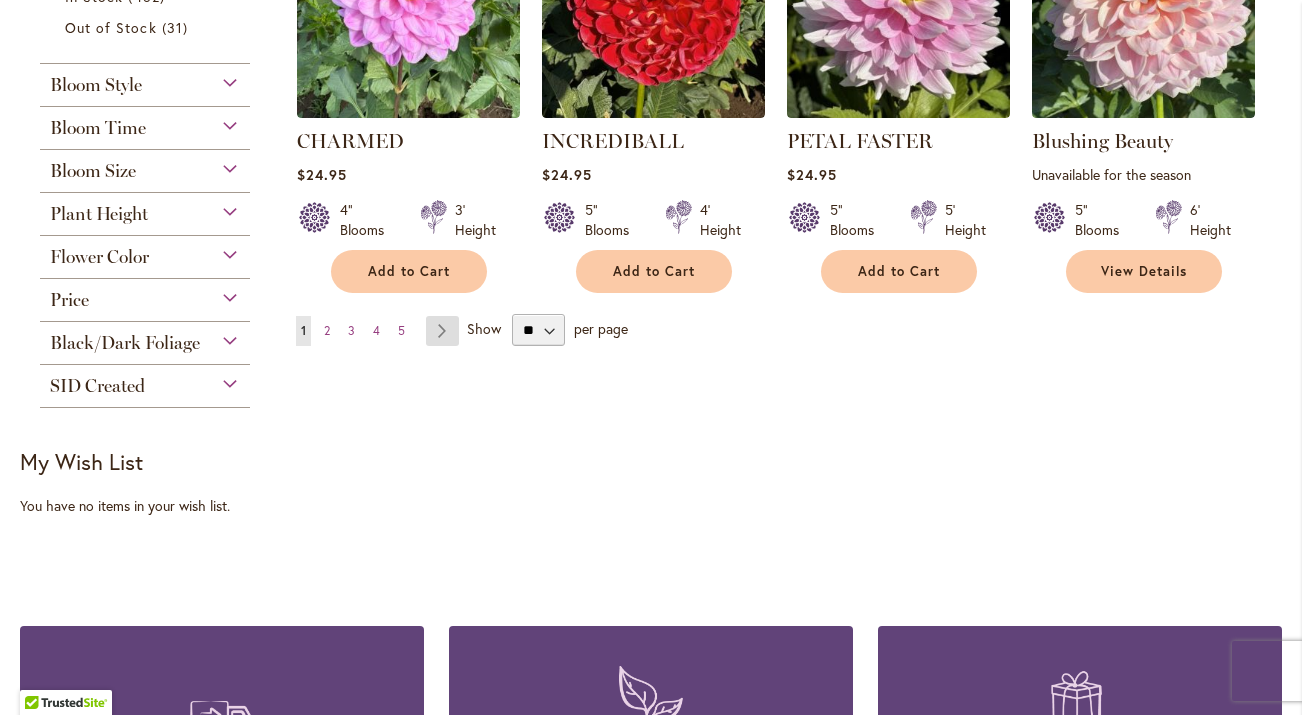 click on "Page
Next" at bounding box center (442, 331) 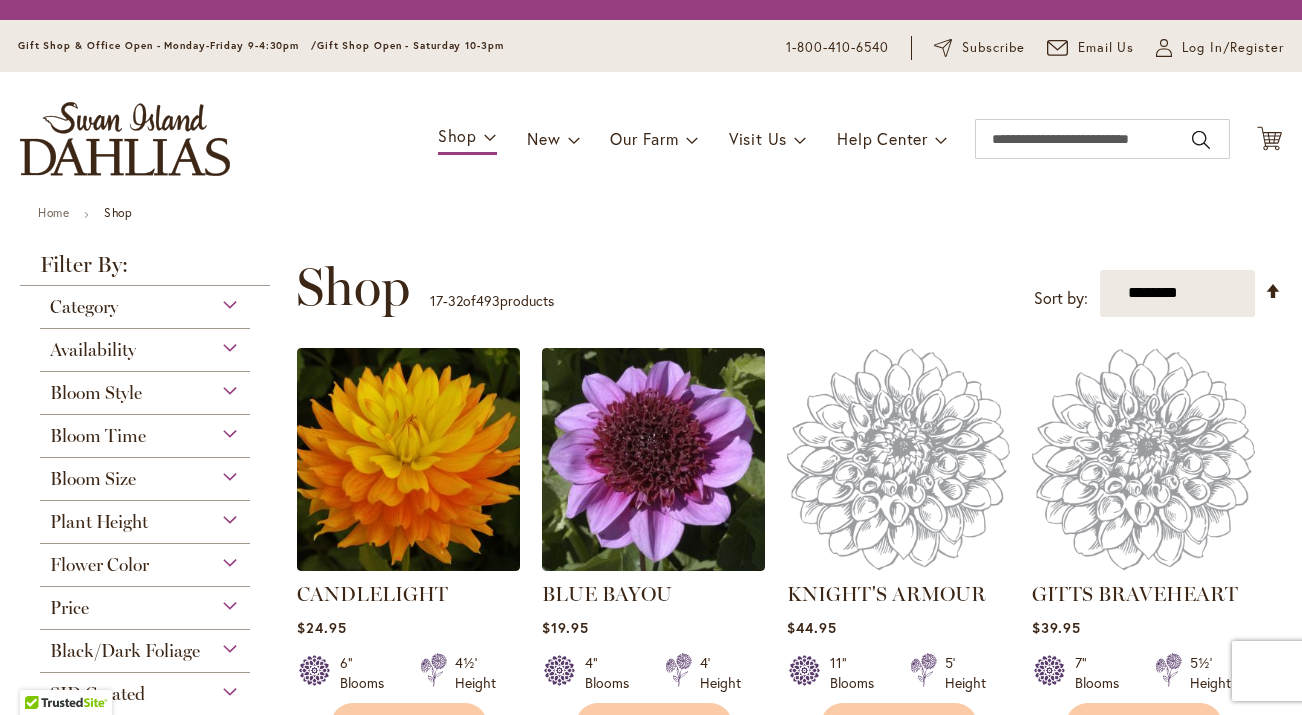 scroll, scrollTop: 0, scrollLeft: 0, axis: both 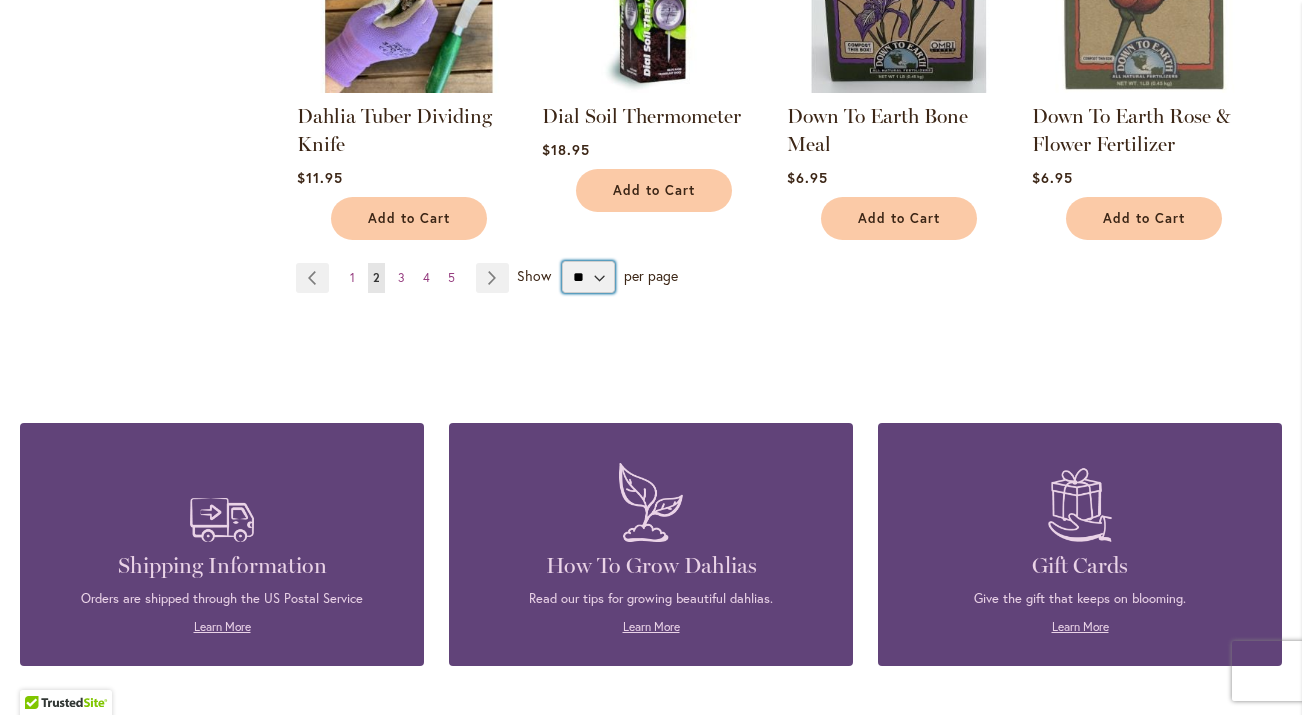 select on "**" 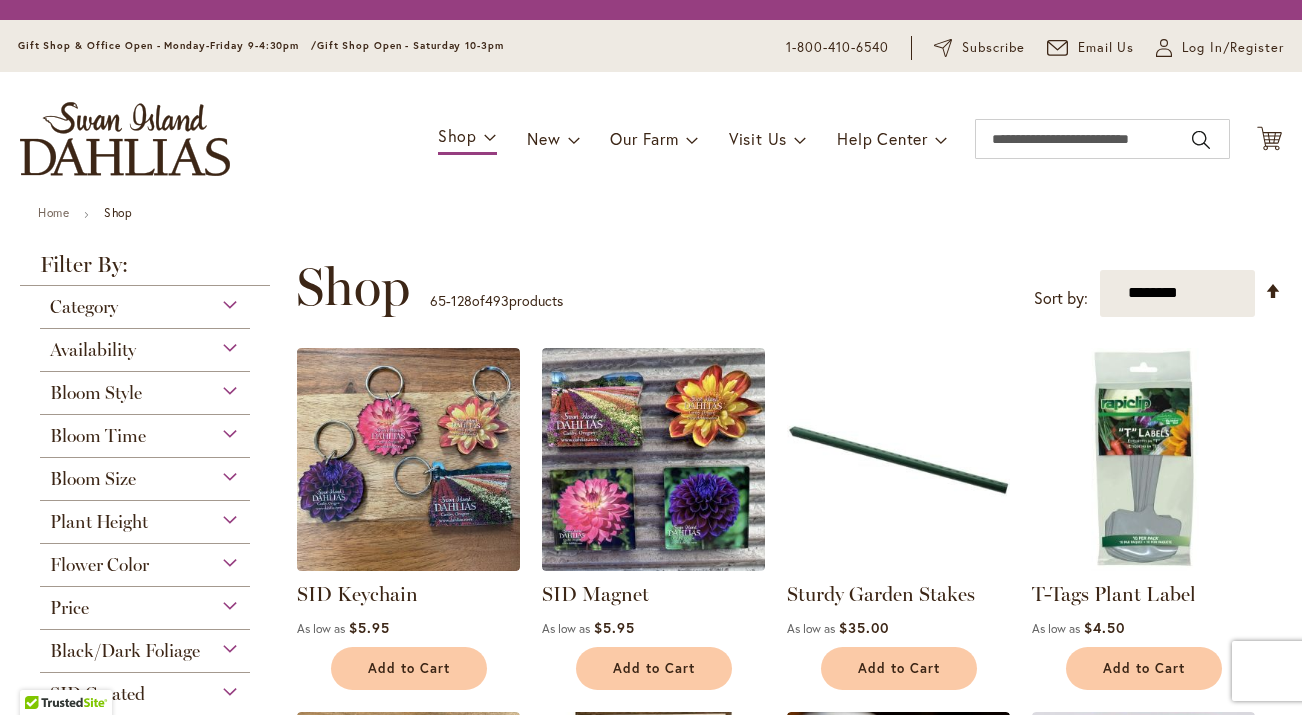 scroll, scrollTop: 0, scrollLeft: 0, axis: both 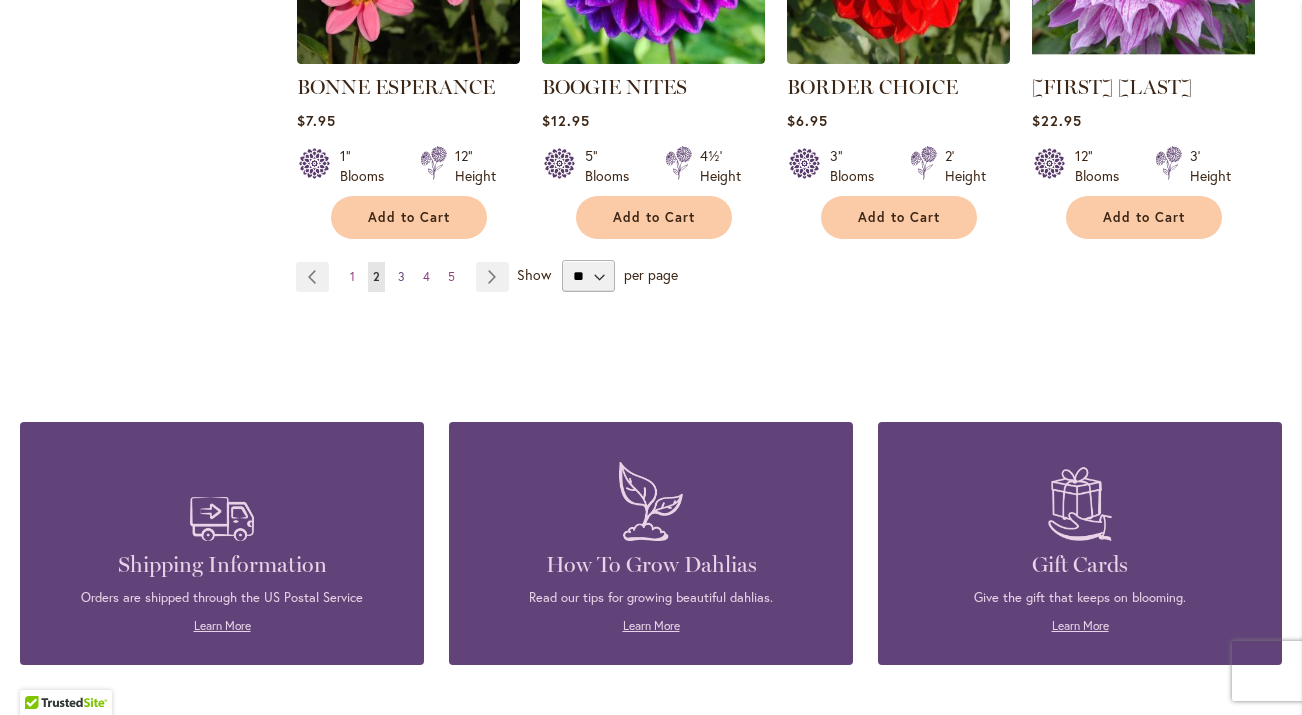 click on "3" at bounding box center [401, 276] 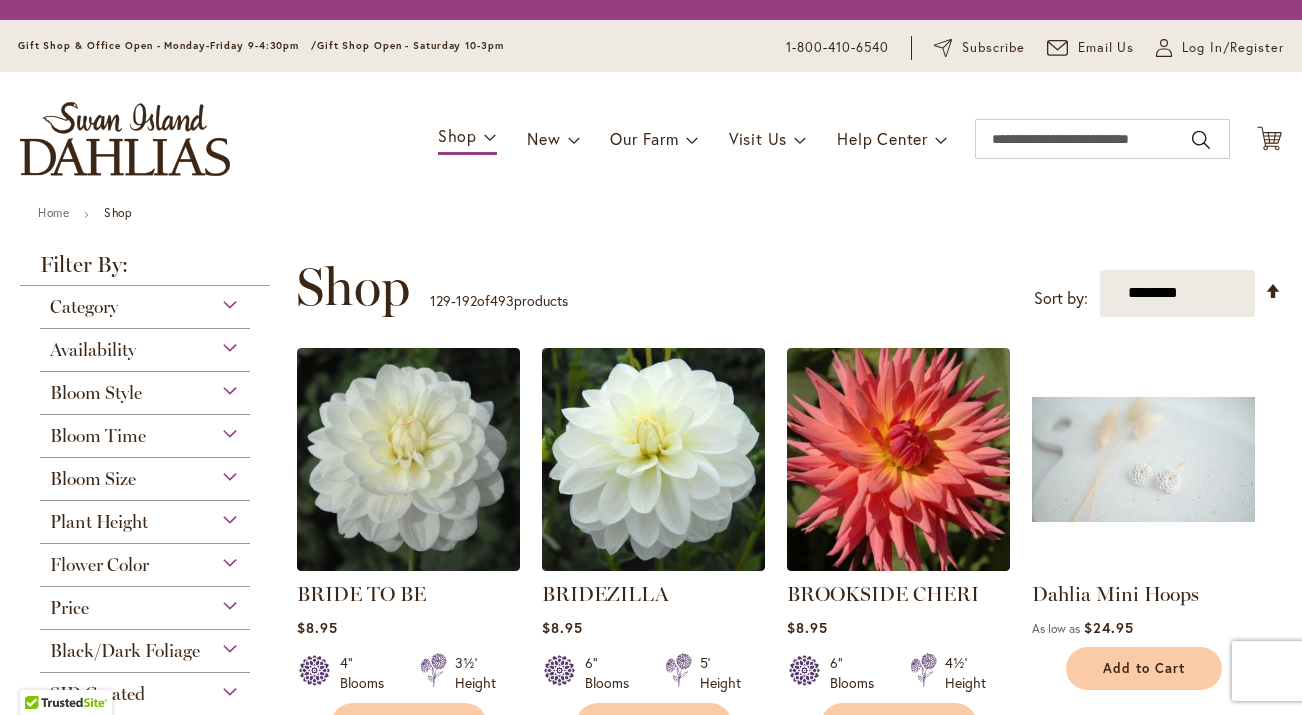 scroll, scrollTop: 0, scrollLeft: 0, axis: both 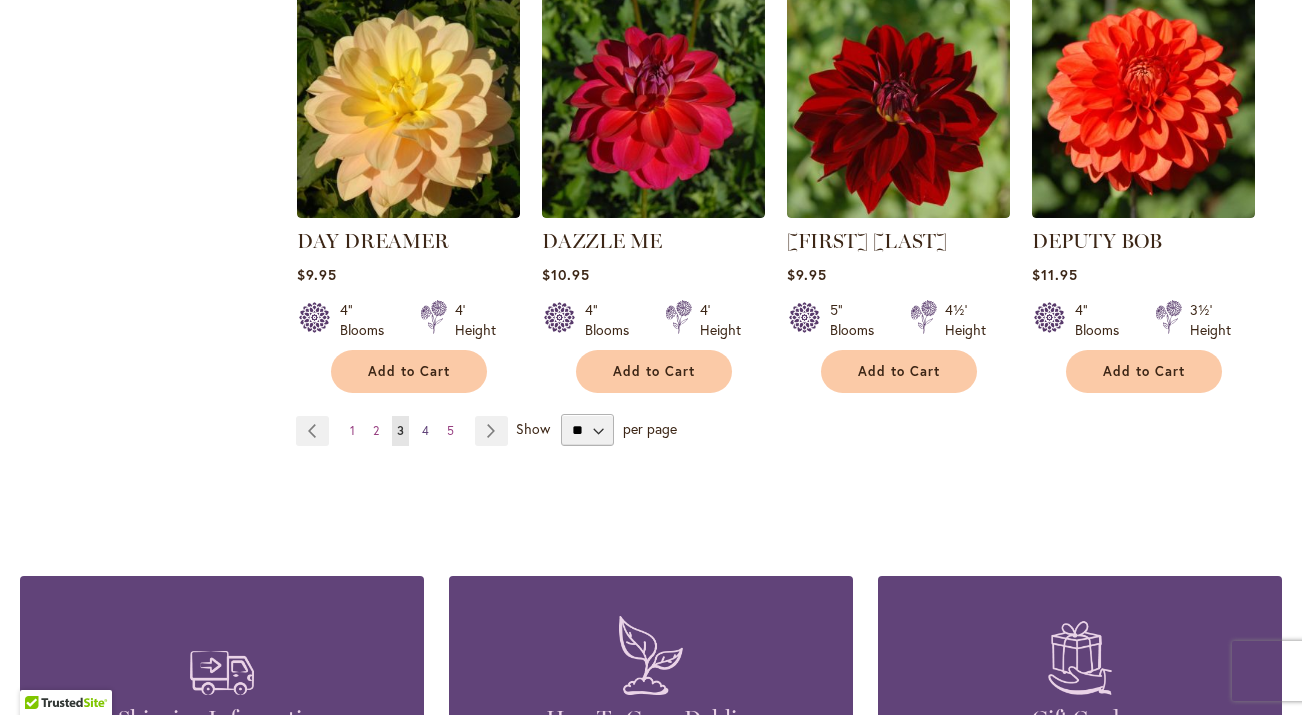 click on "4" at bounding box center [425, 430] 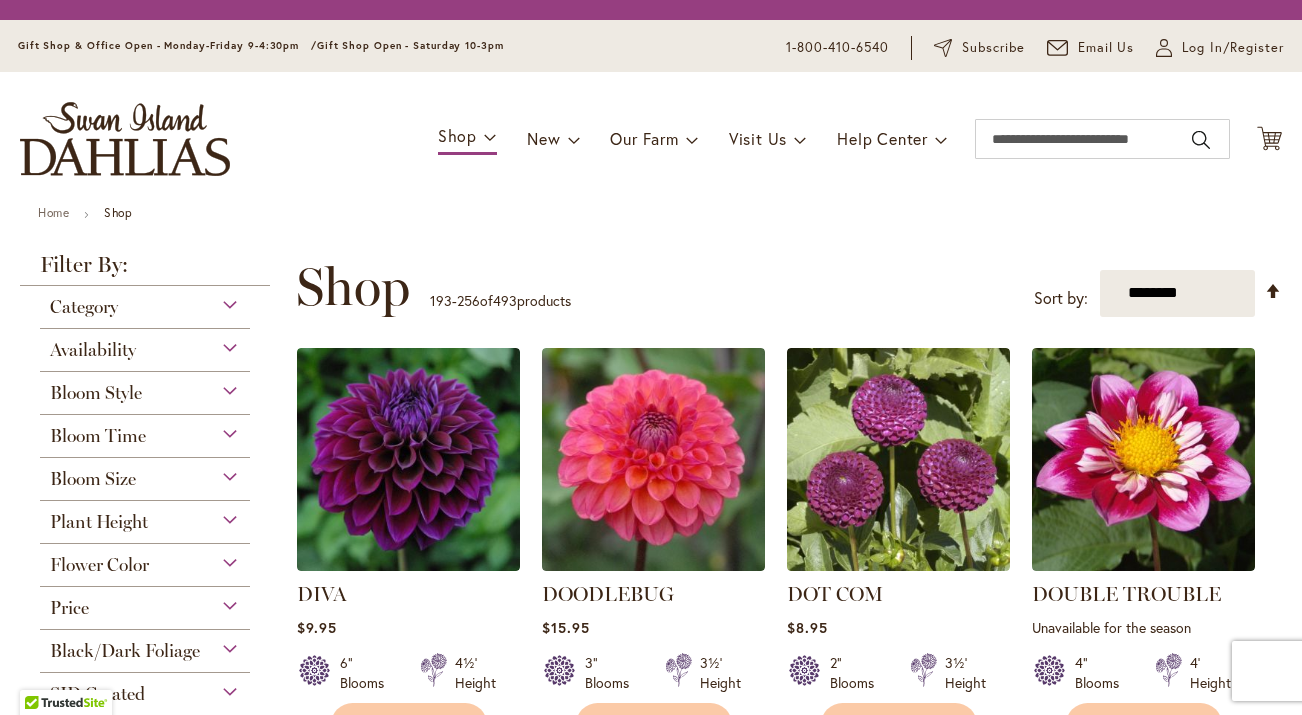 scroll, scrollTop: 0, scrollLeft: 0, axis: both 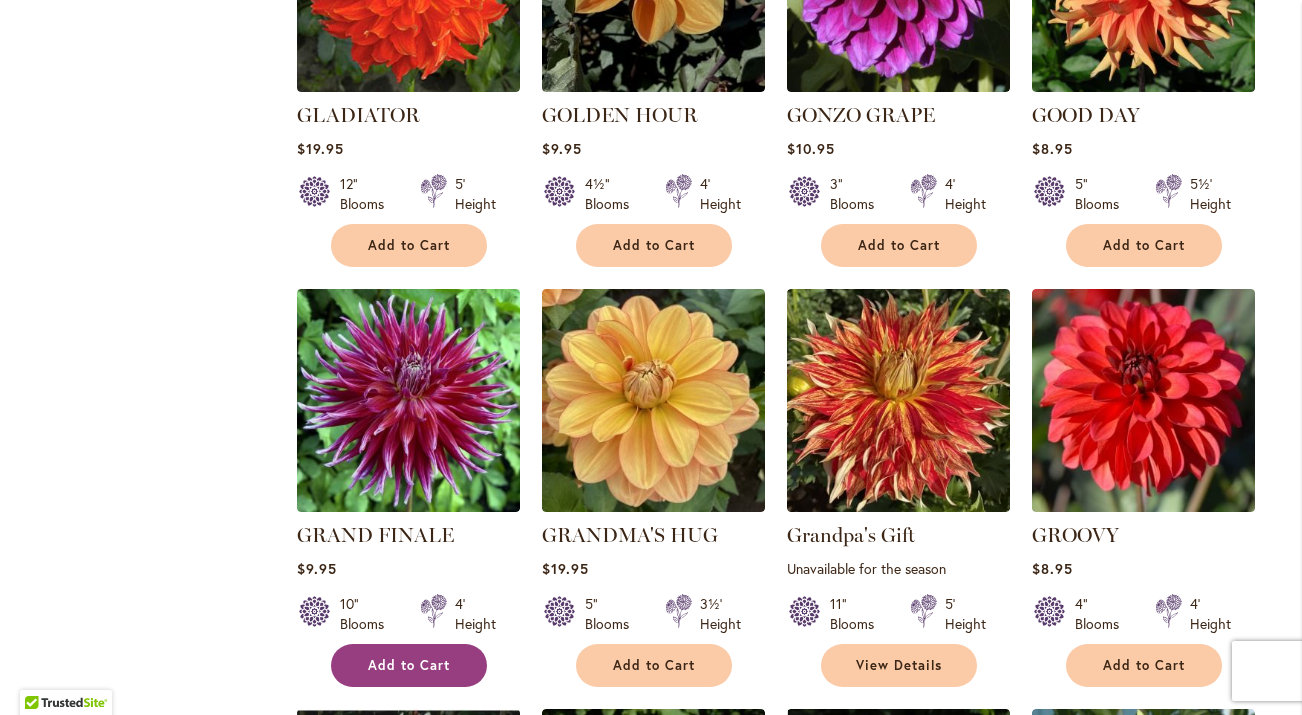 click on "Add to Cart" at bounding box center (409, 665) 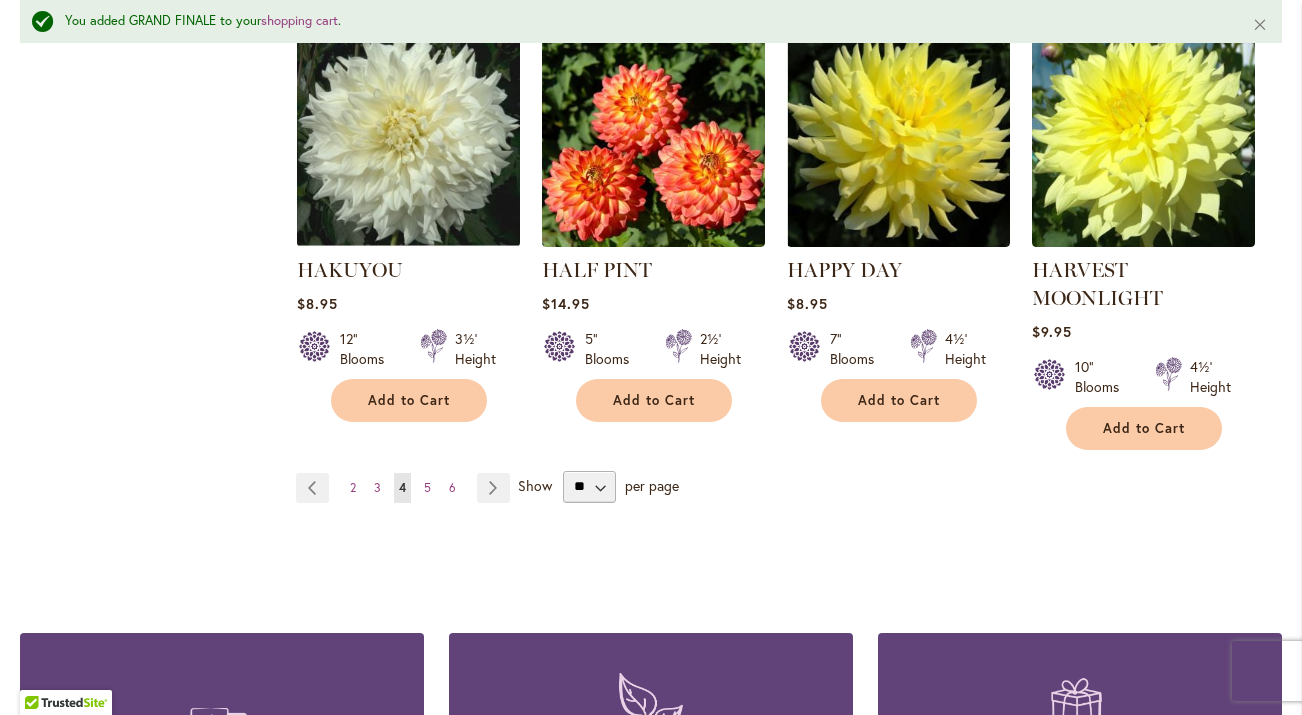 scroll, scrollTop: 6814, scrollLeft: 0, axis: vertical 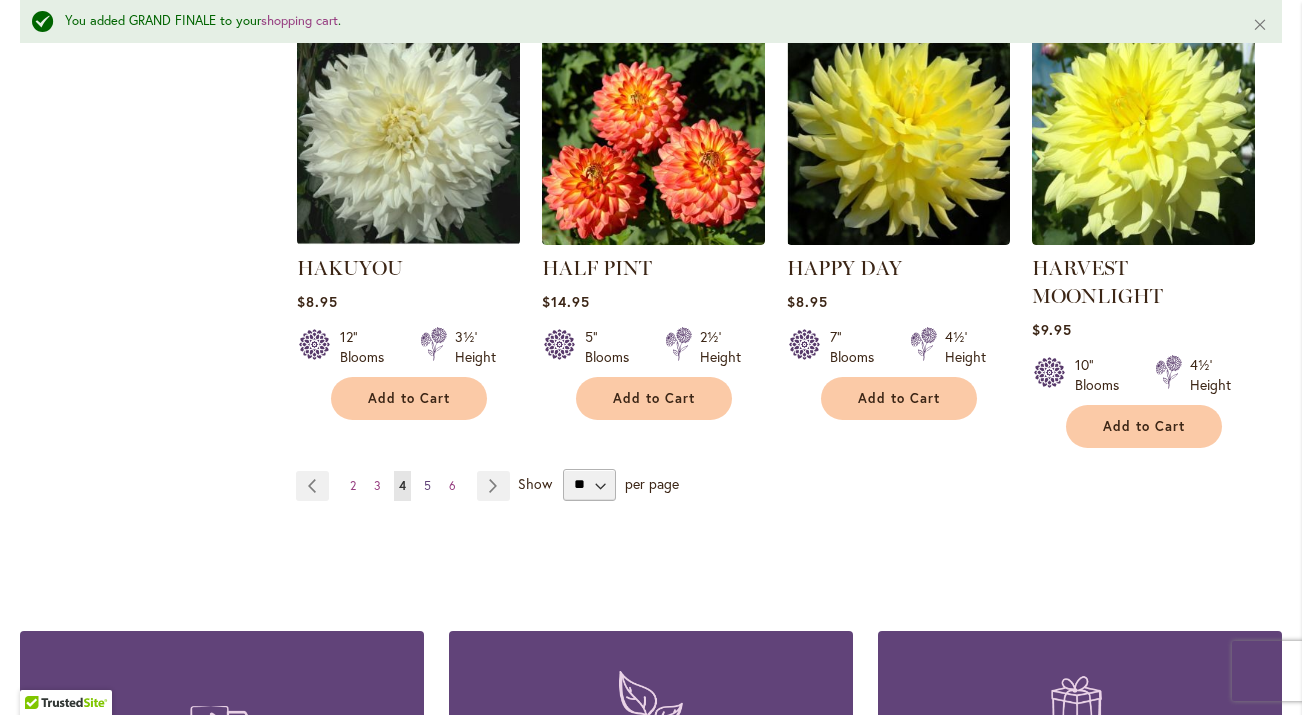 click on "5" at bounding box center (427, 485) 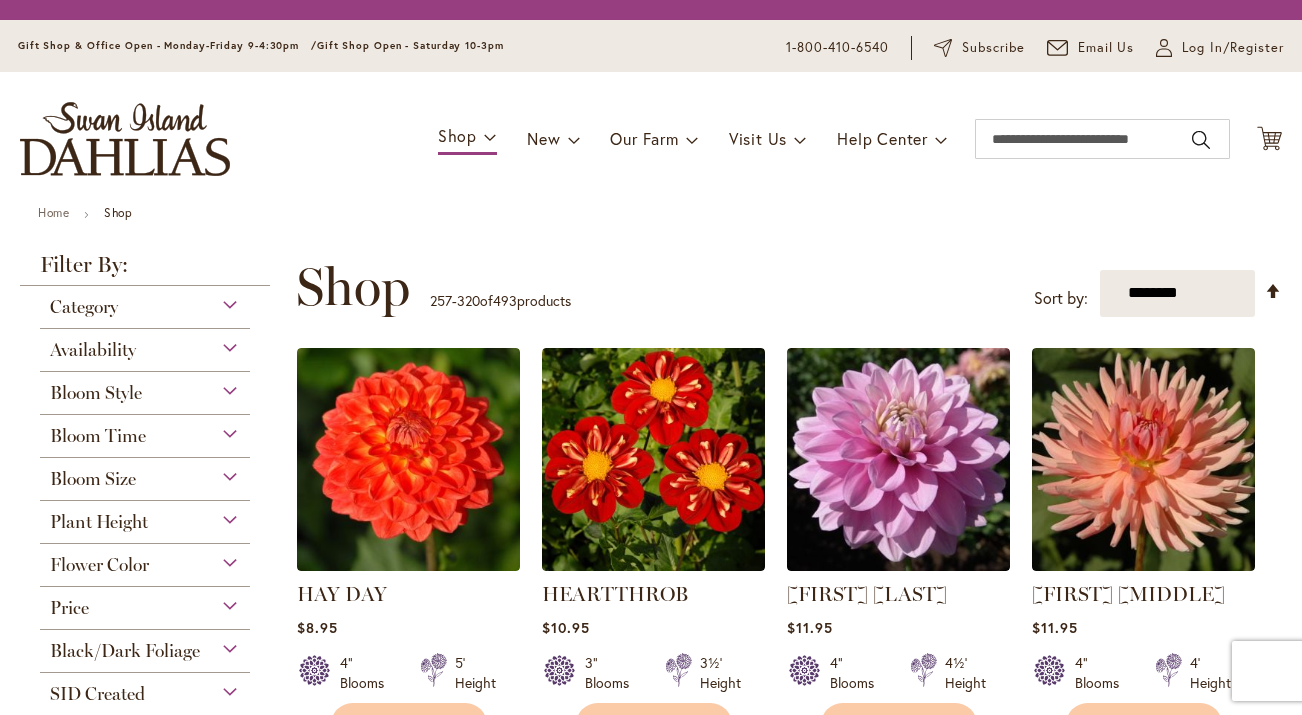 scroll, scrollTop: 0, scrollLeft: 0, axis: both 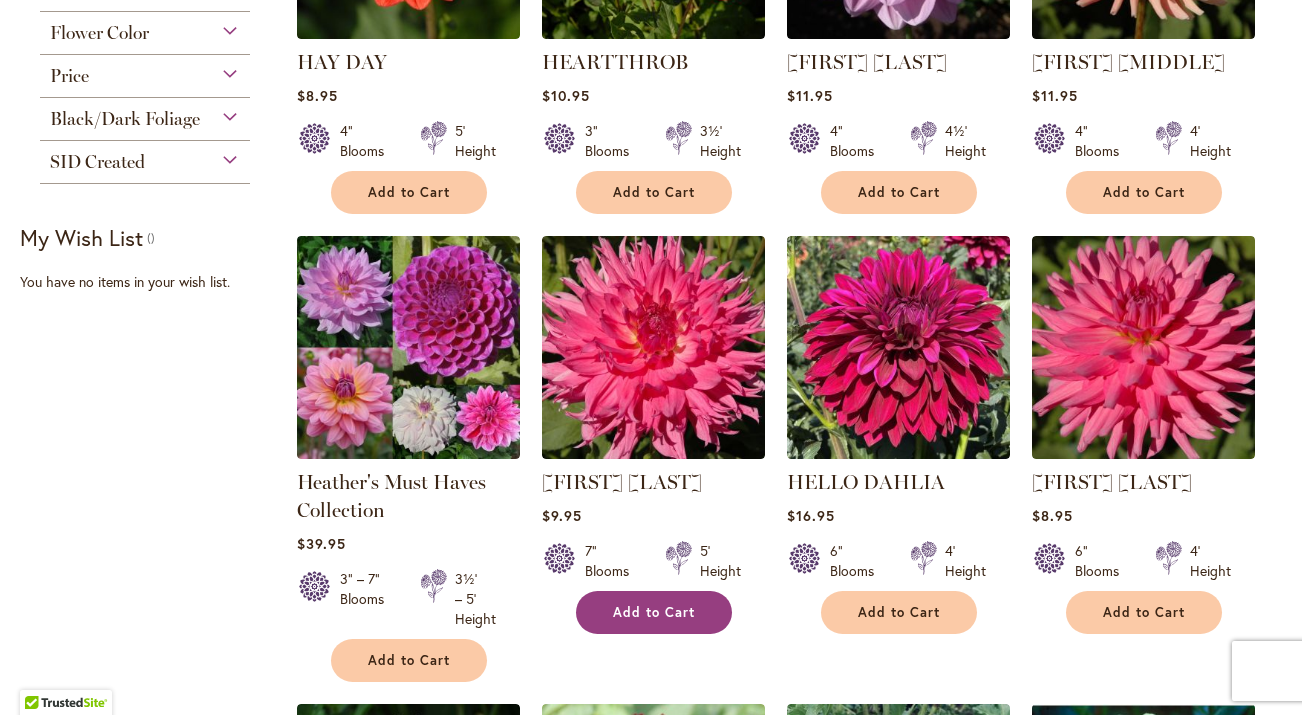 click on "Add to Cart" at bounding box center [654, 612] 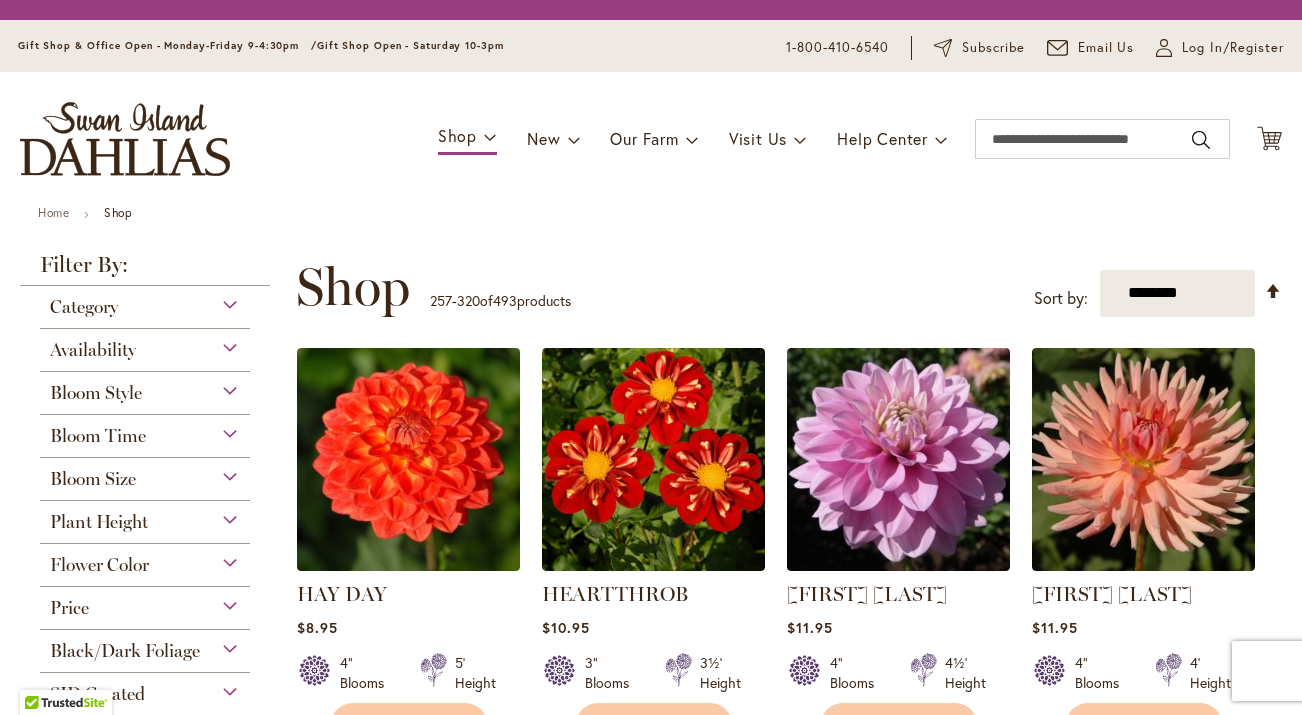 scroll, scrollTop: 0, scrollLeft: 0, axis: both 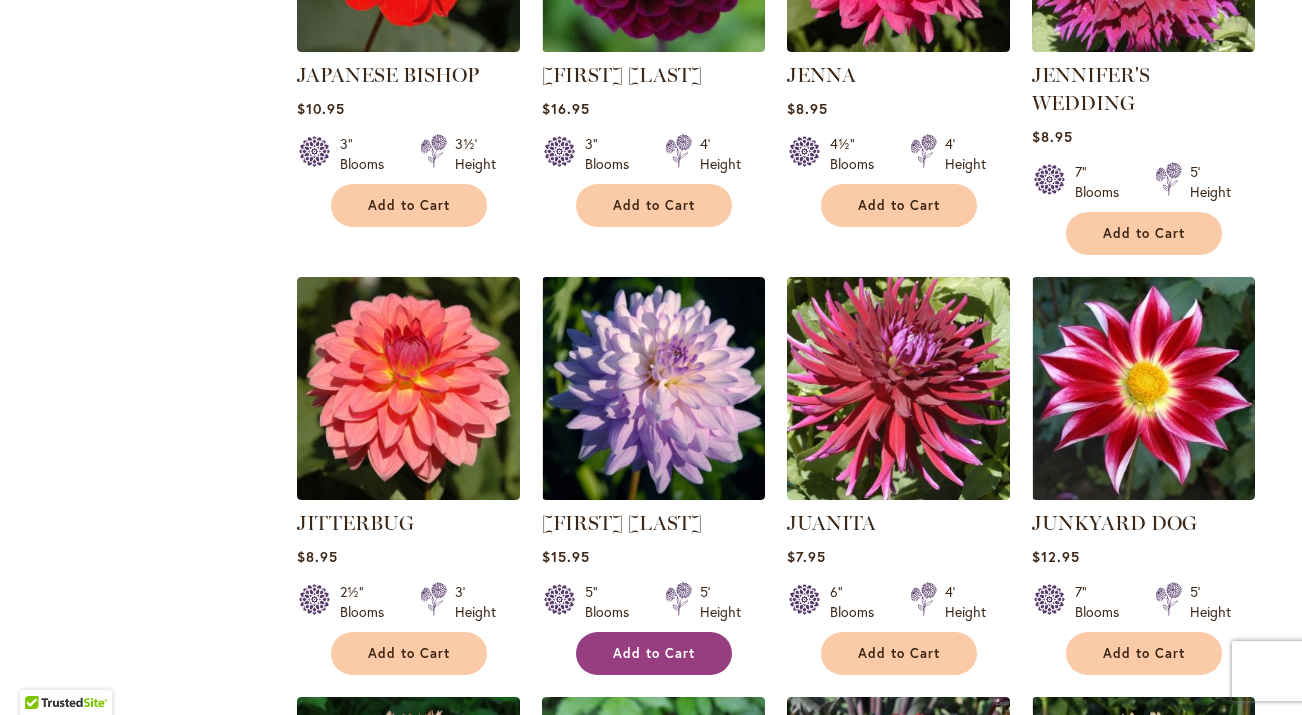click on "Add to Cart" at bounding box center (654, 653) 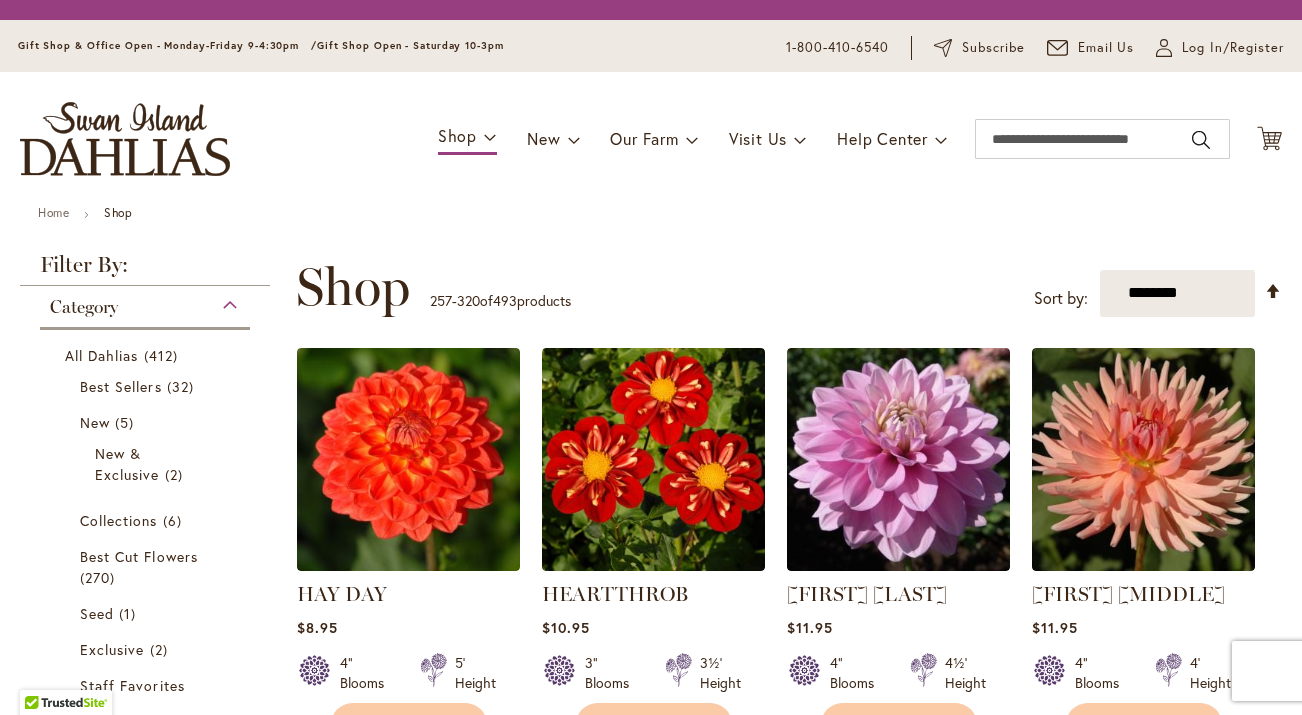 scroll, scrollTop: 0, scrollLeft: 0, axis: both 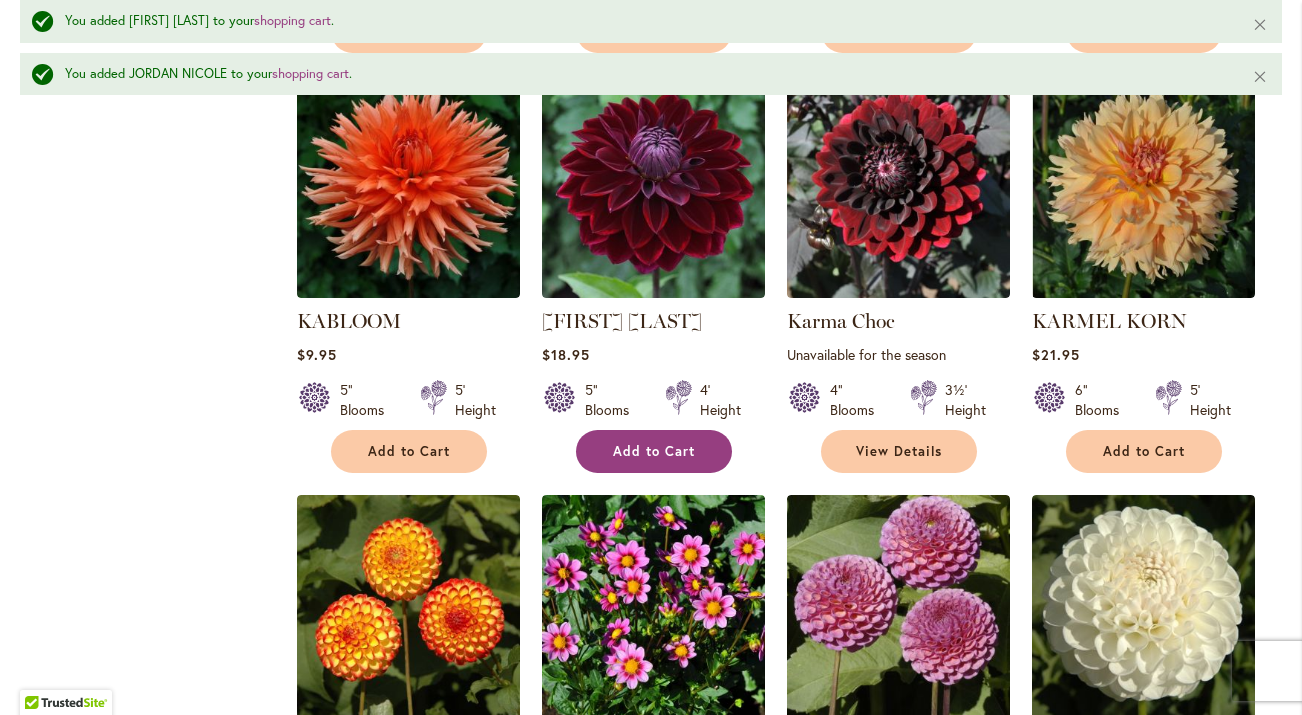 click on "Add to Cart" at bounding box center [654, 451] 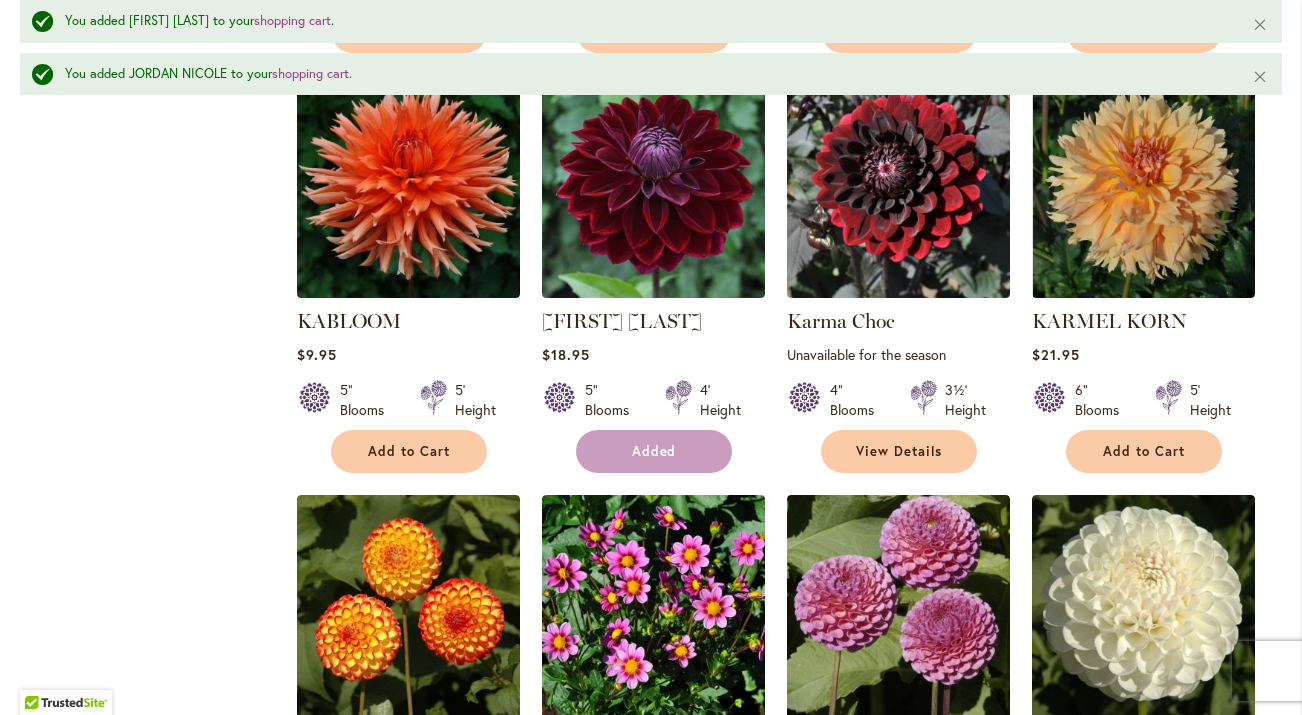 click on "Added" at bounding box center (654, 451) 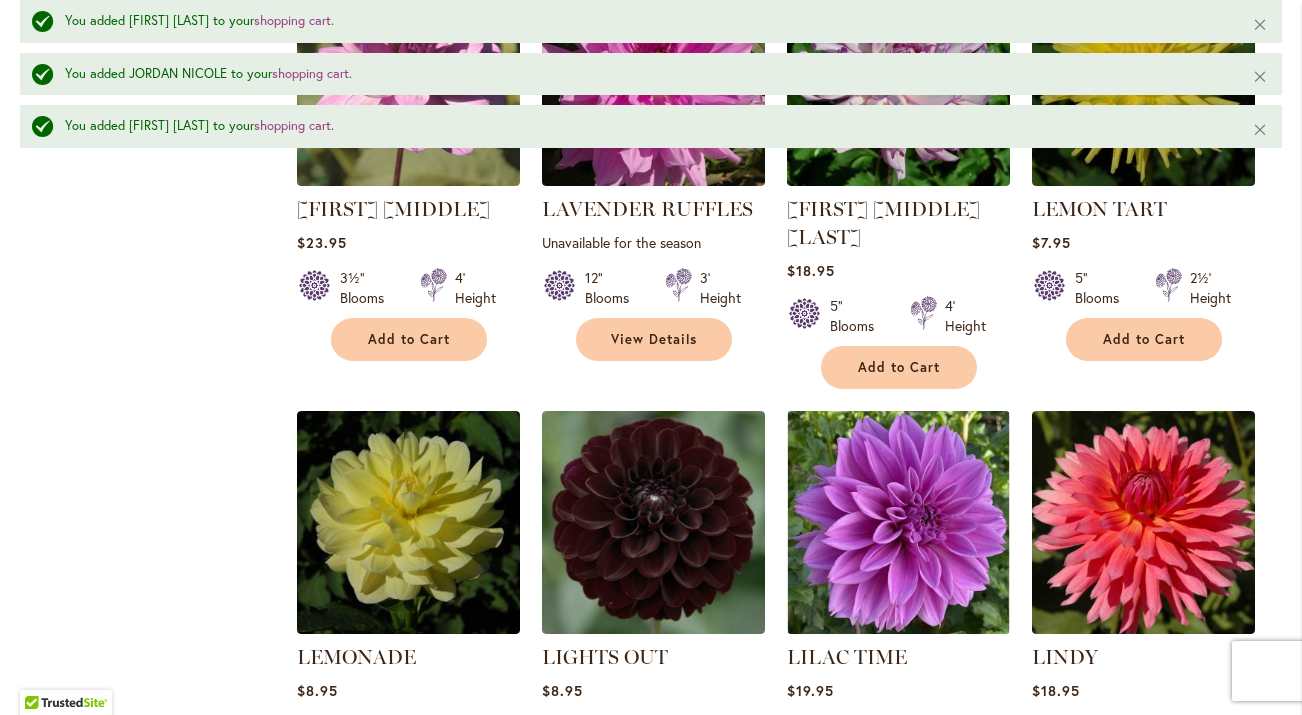 scroll, scrollTop: 6169, scrollLeft: 0, axis: vertical 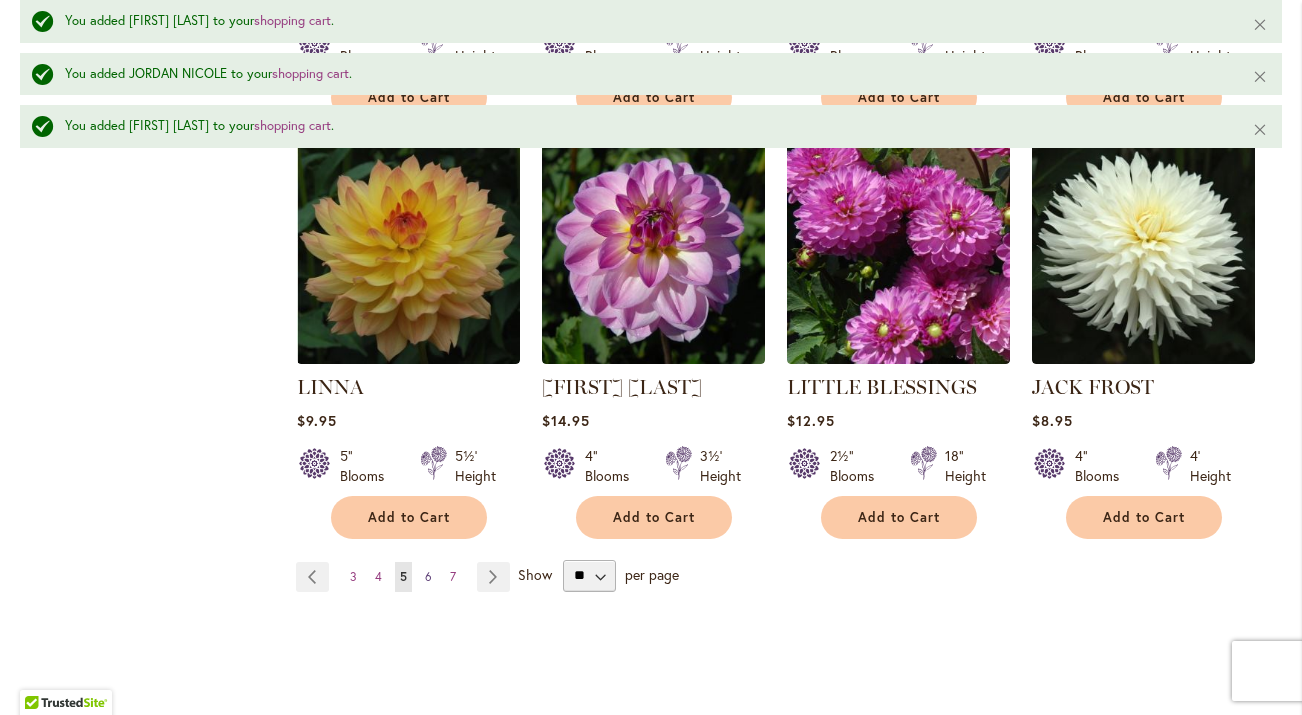 click on "6" at bounding box center (428, 576) 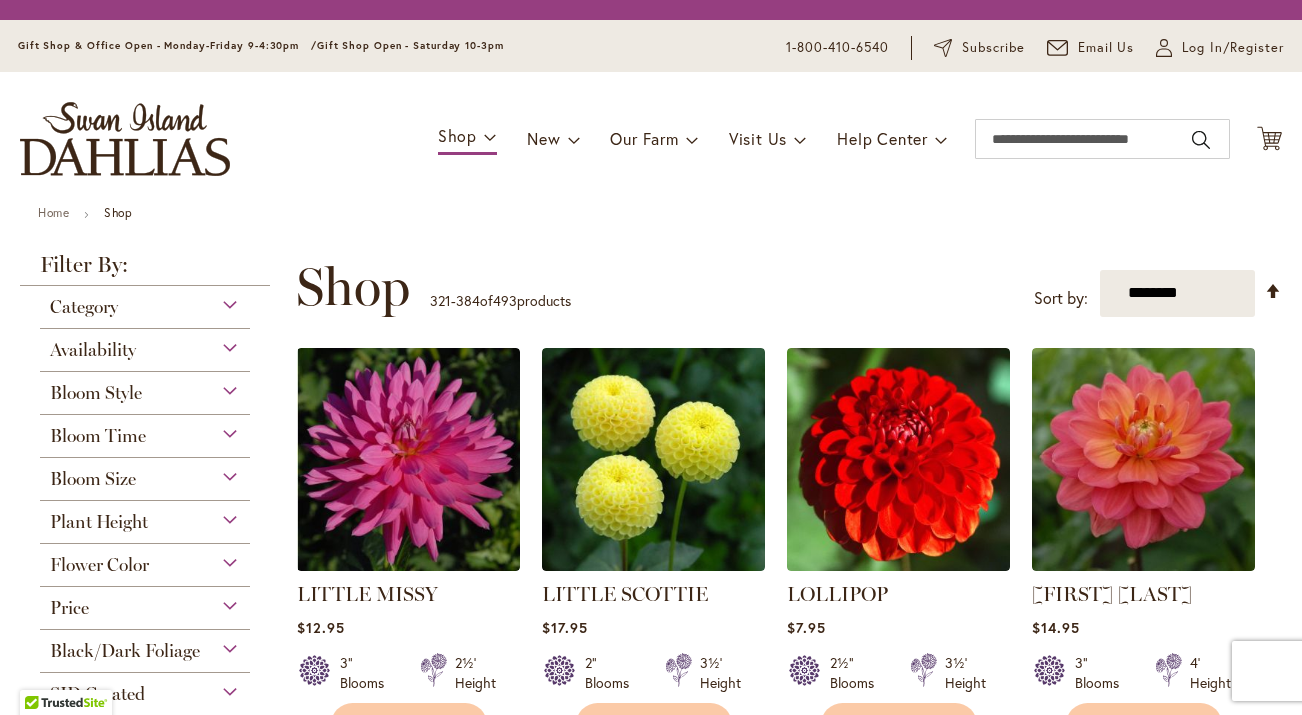 scroll, scrollTop: 0, scrollLeft: 0, axis: both 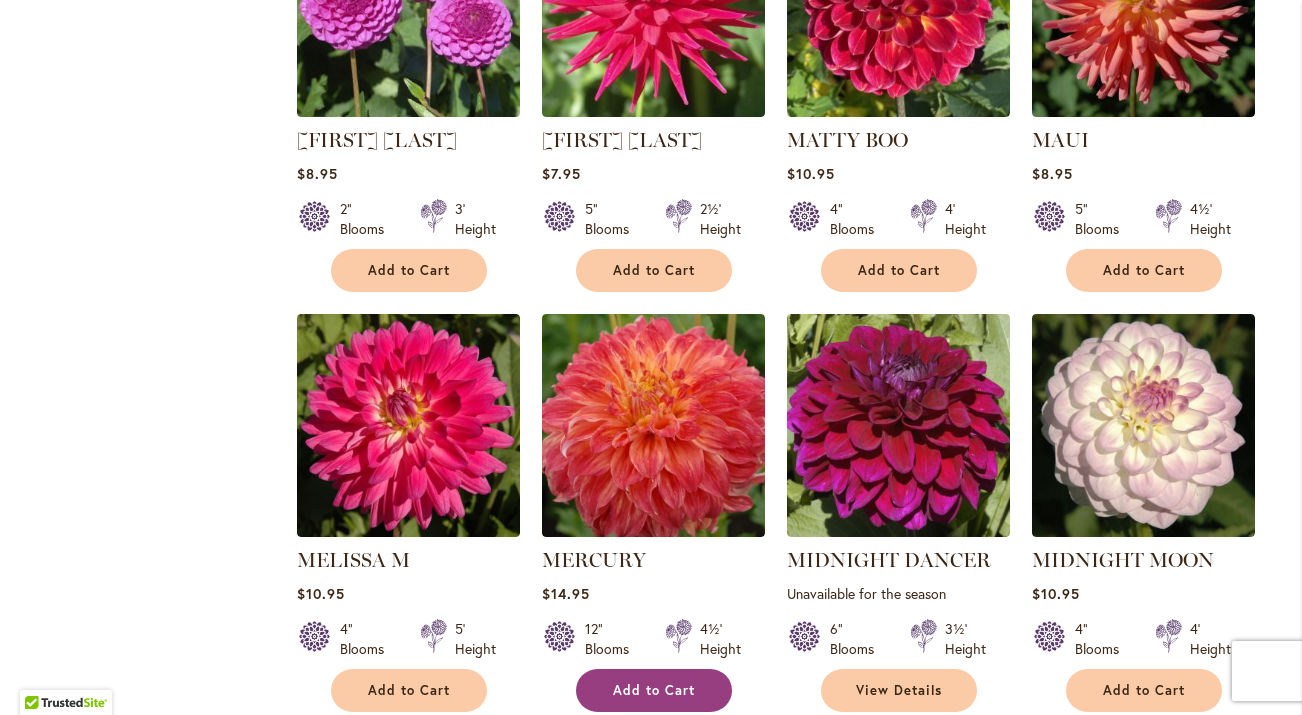 click on "Add to Cart" at bounding box center (654, 690) 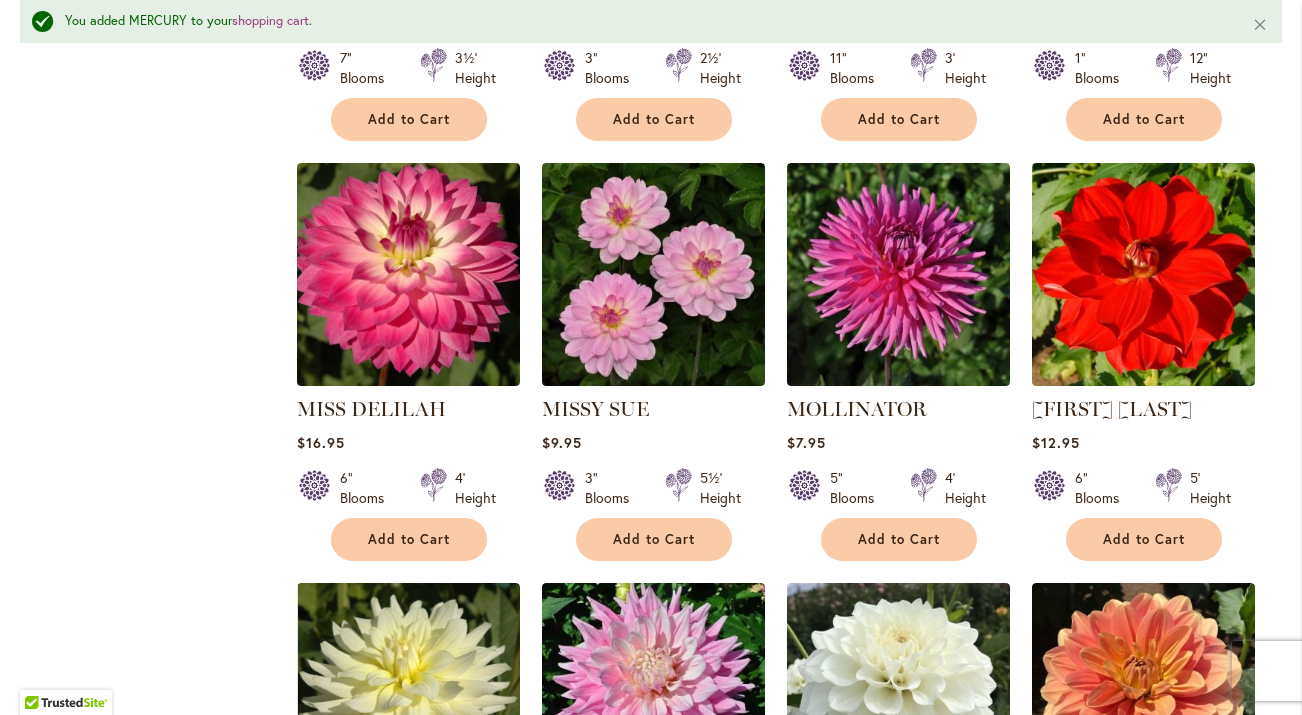 scroll, scrollTop: 3668, scrollLeft: 0, axis: vertical 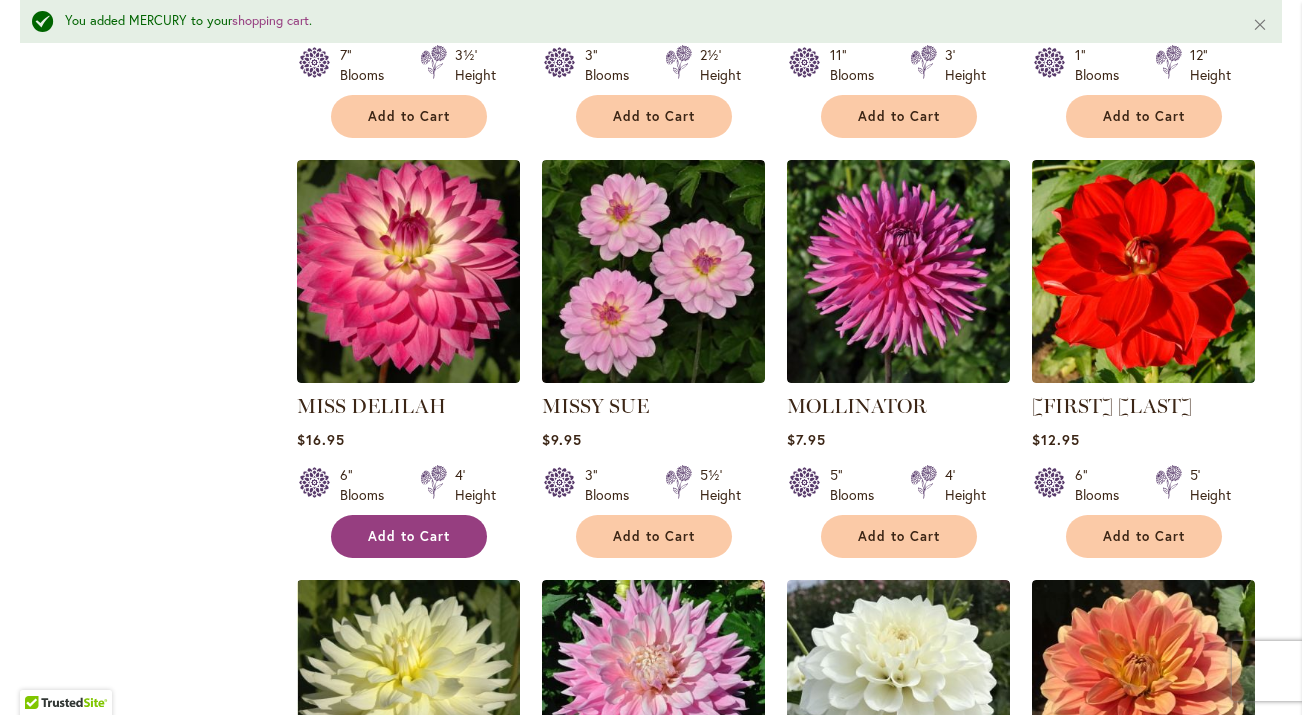 click on "Add to Cart" at bounding box center (409, 536) 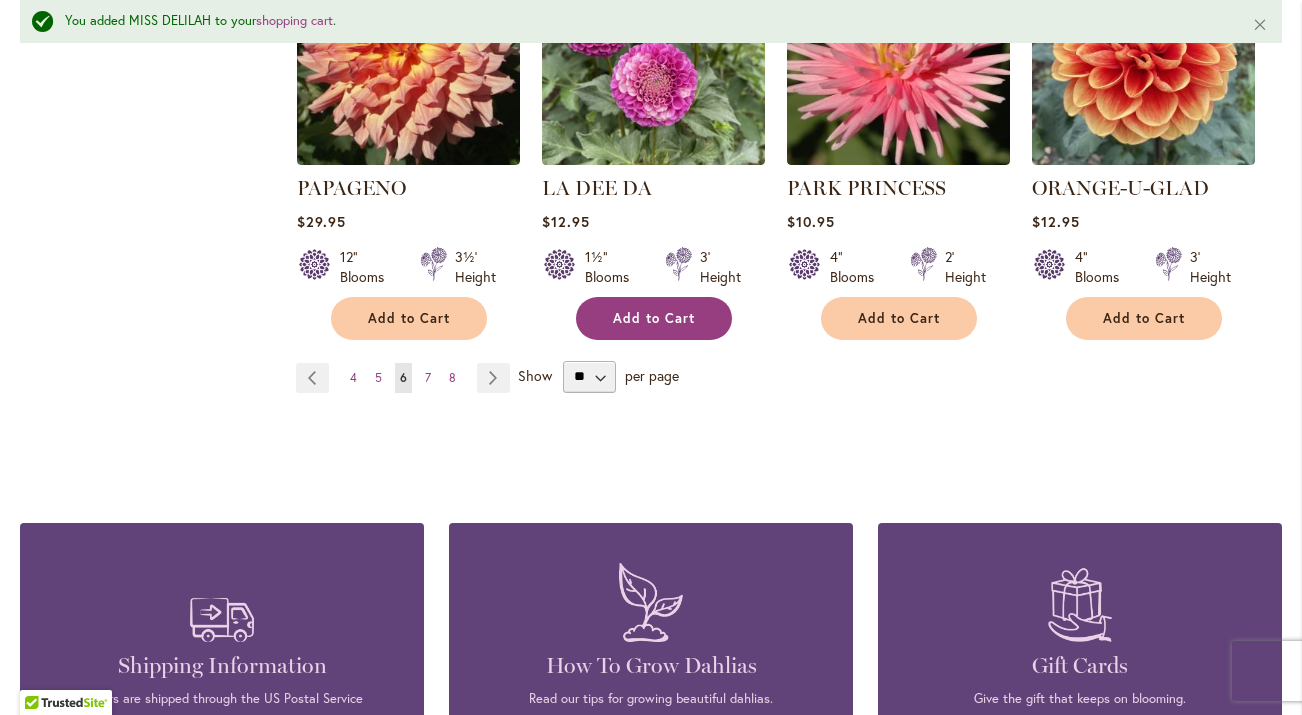 scroll, scrollTop: 6855, scrollLeft: 0, axis: vertical 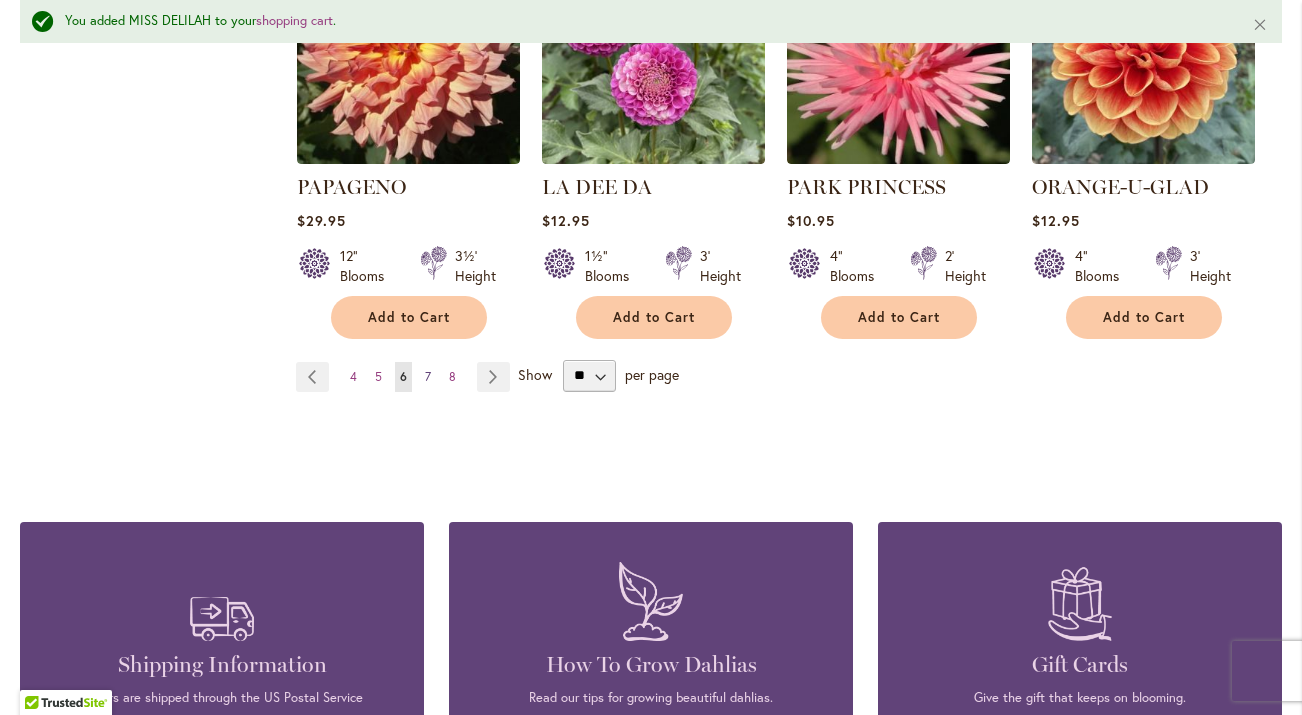 click on "7" at bounding box center [428, 376] 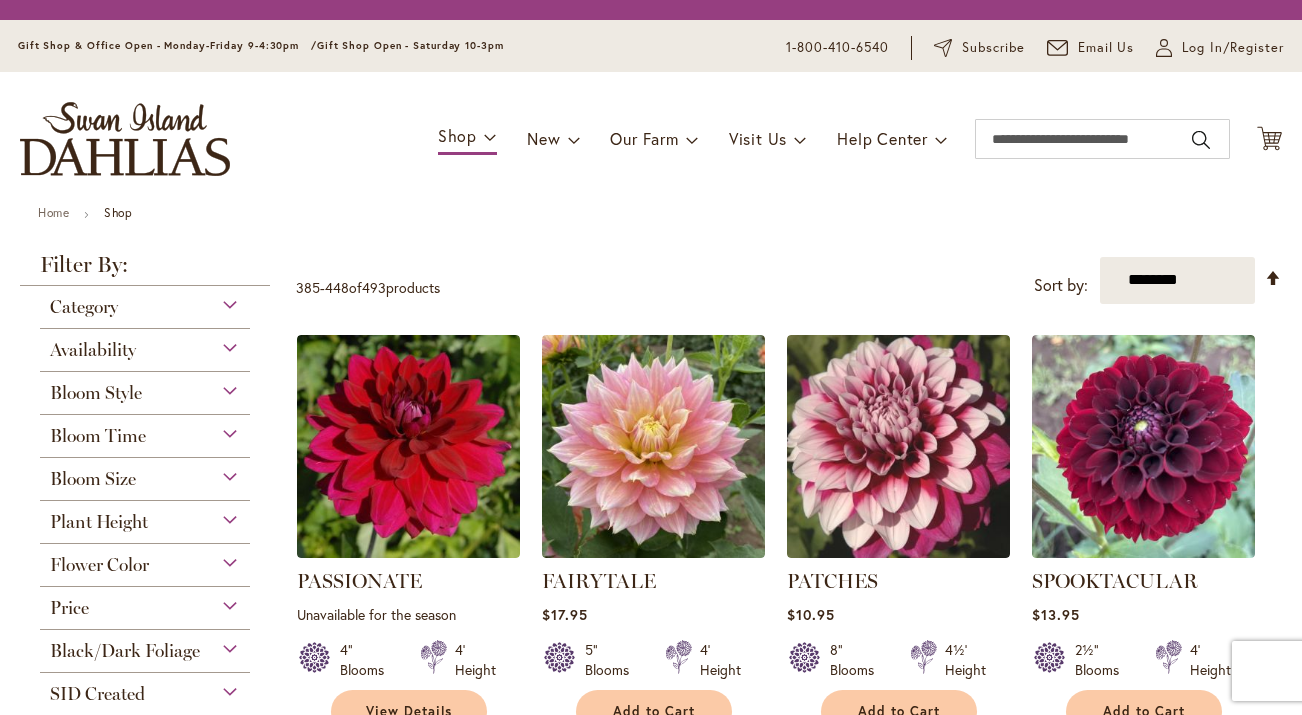 scroll, scrollTop: 0, scrollLeft: 0, axis: both 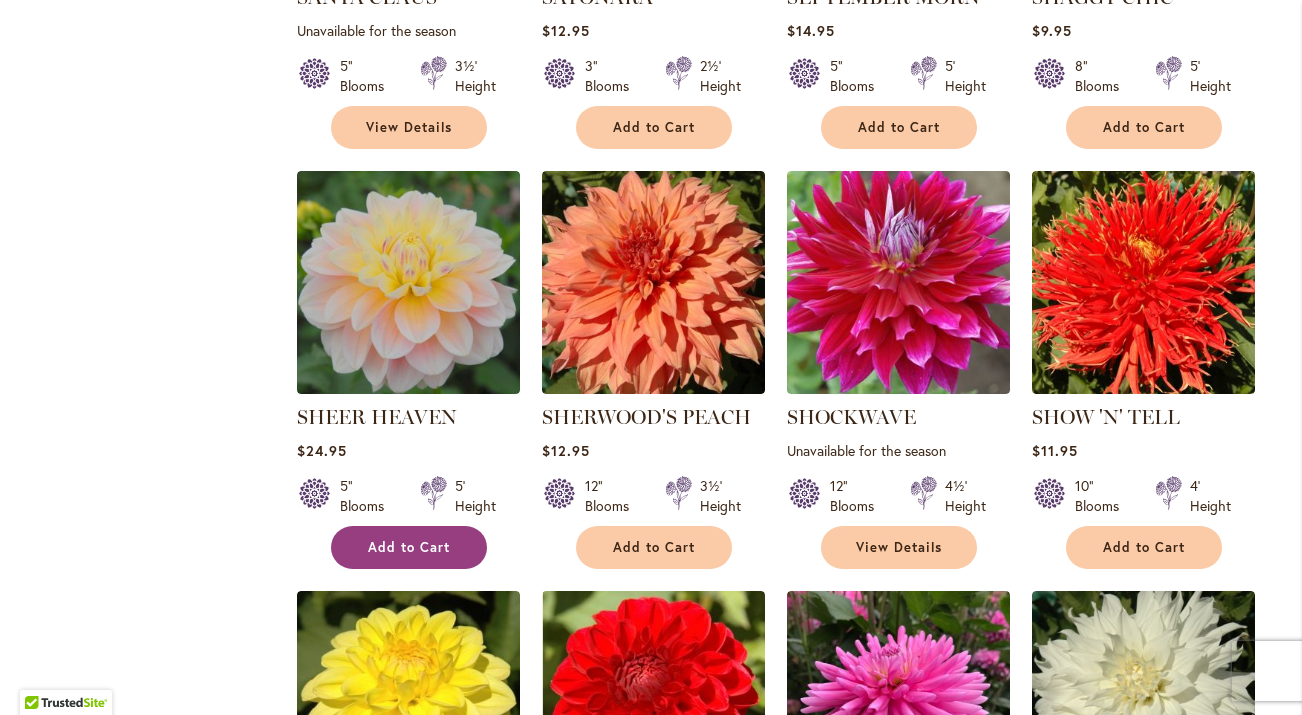 click on "Add to Cart" at bounding box center (409, 547) 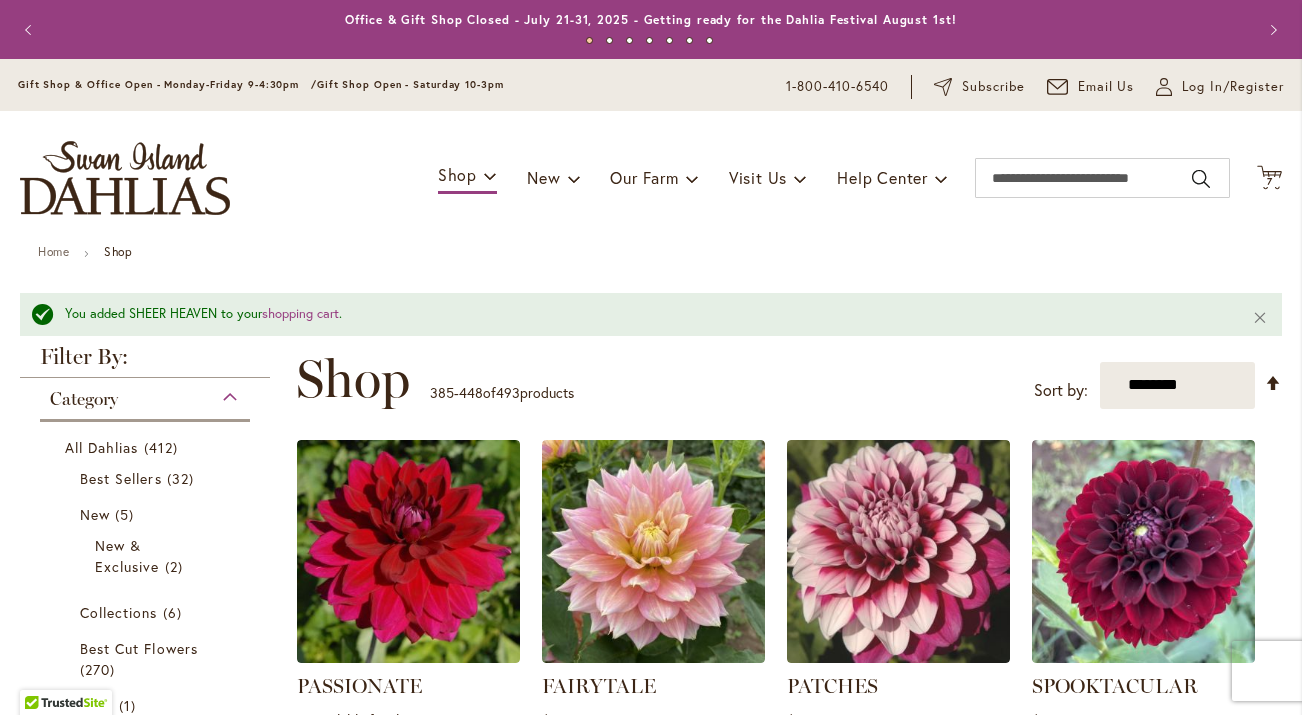 scroll, scrollTop: 0, scrollLeft: 0, axis: both 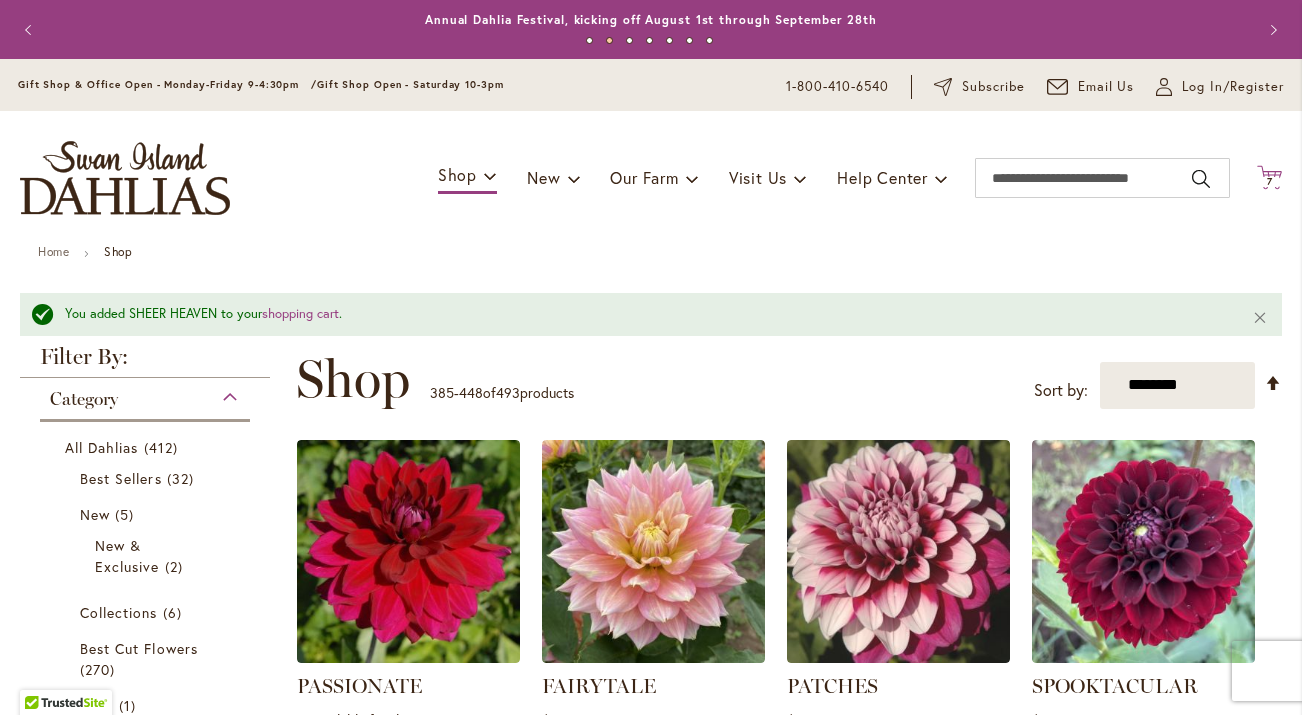 click on "7" at bounding box center (1270, 181) 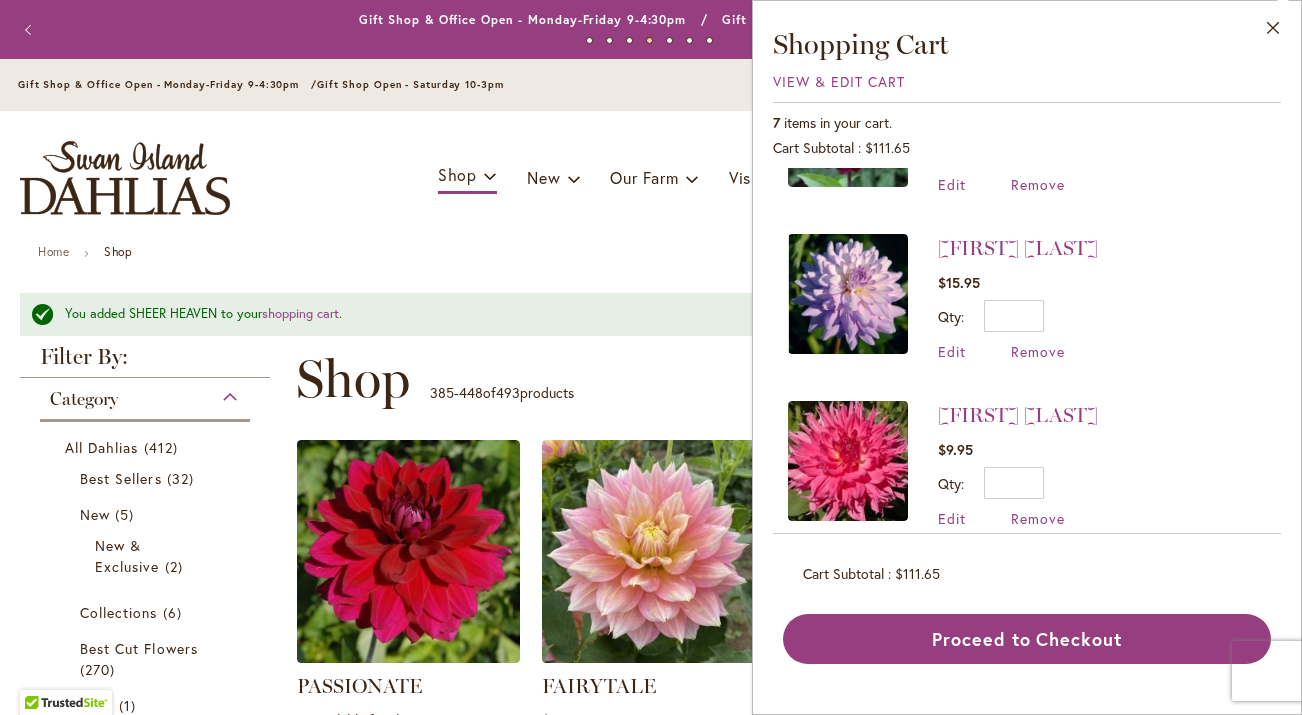 scroll, scrollTop: 621, scrollLeft: 0, axis: vertical 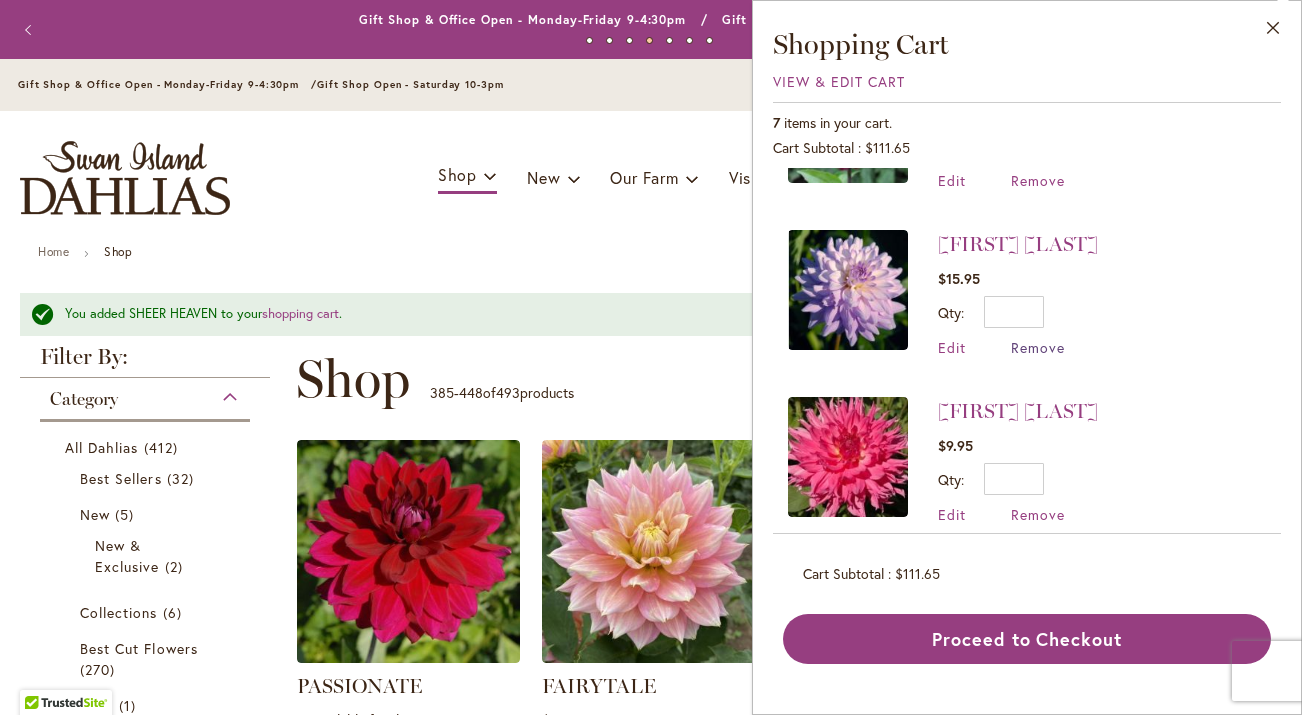 click on "Remove" at bounding box center [1038, 347] 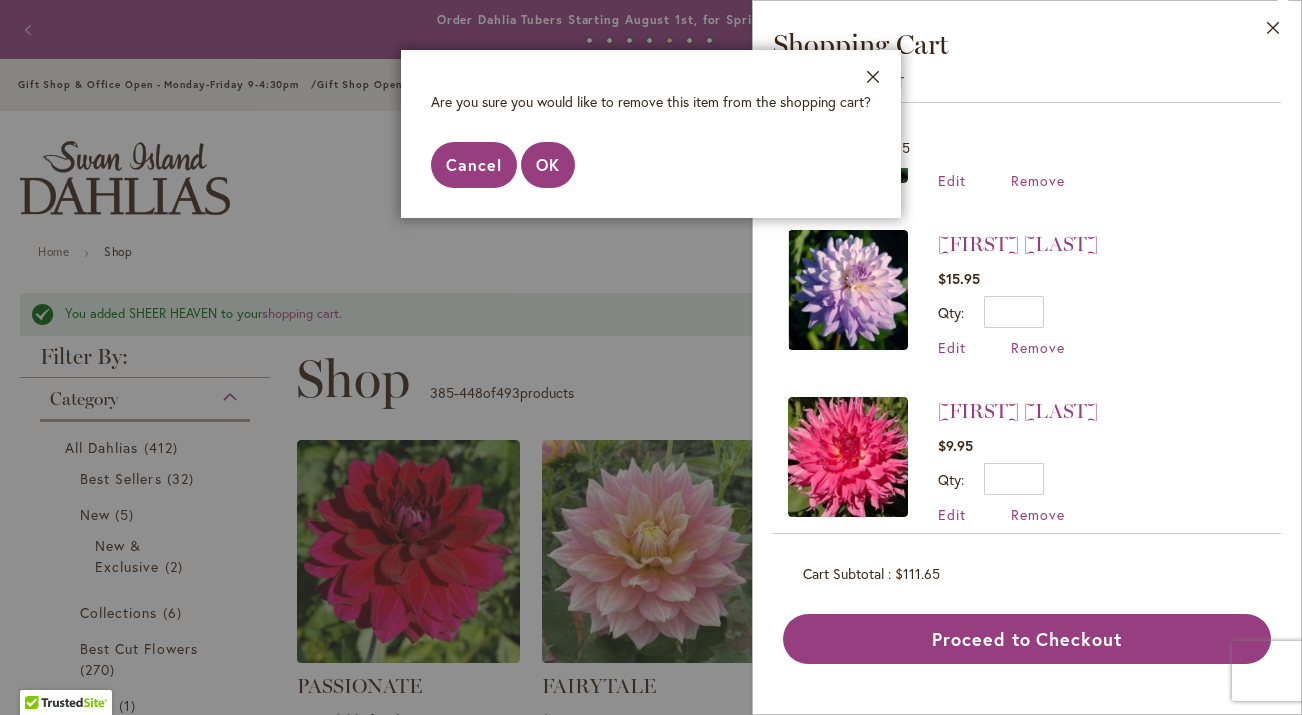 click on "Cancel" at bounding box center [474, 164] 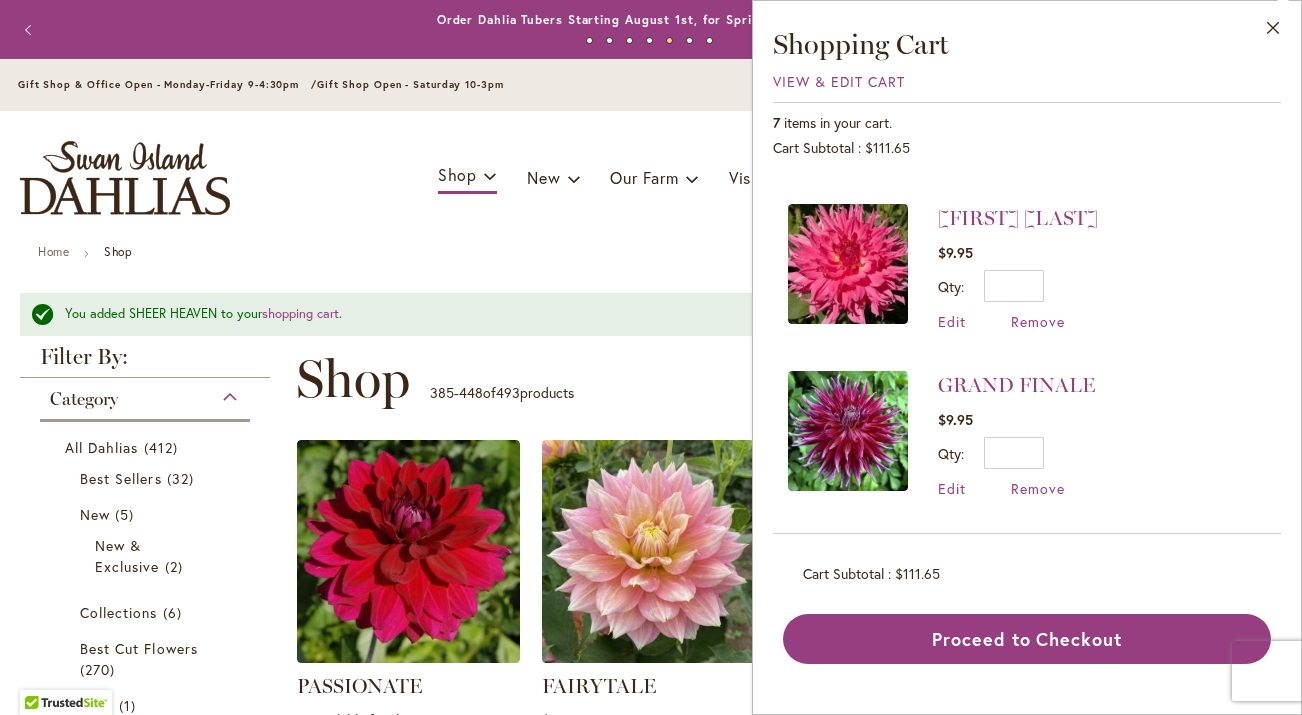 scroll, scrollTop: 814, scrollLeft: 0, axis: vertical 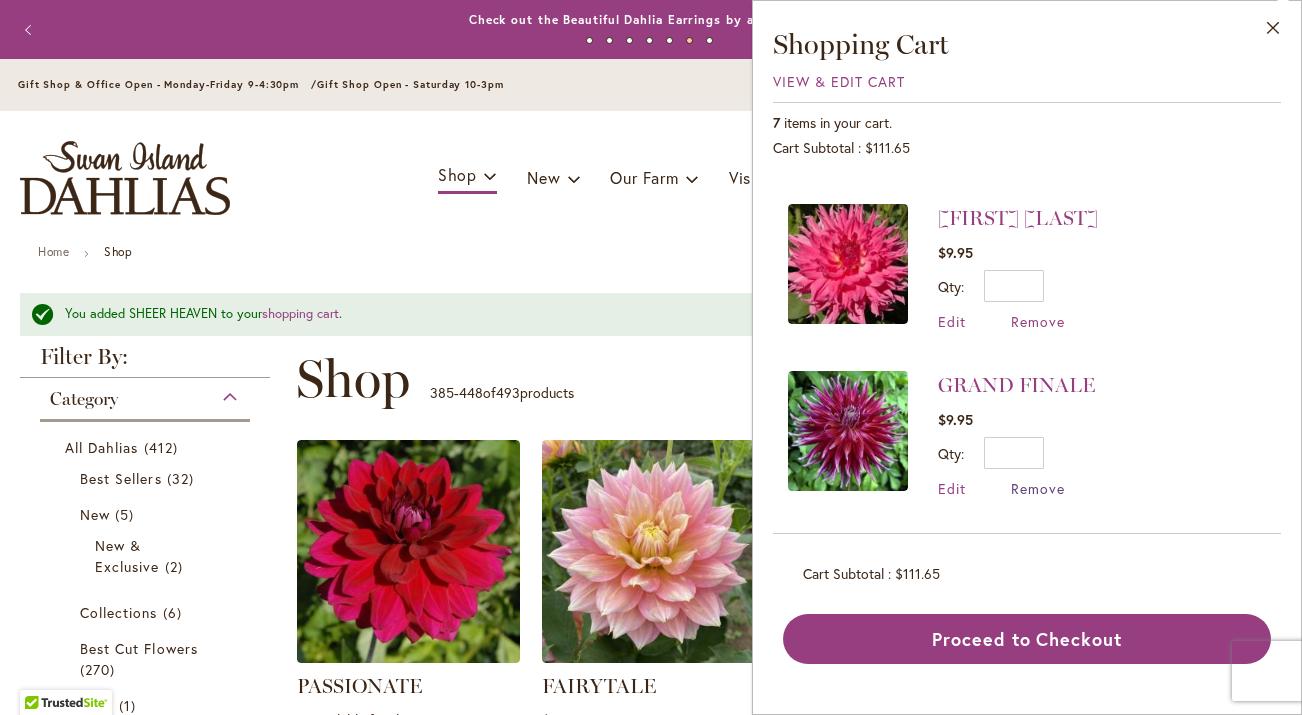 click on "Remove" at bounding box center (1038, 488) 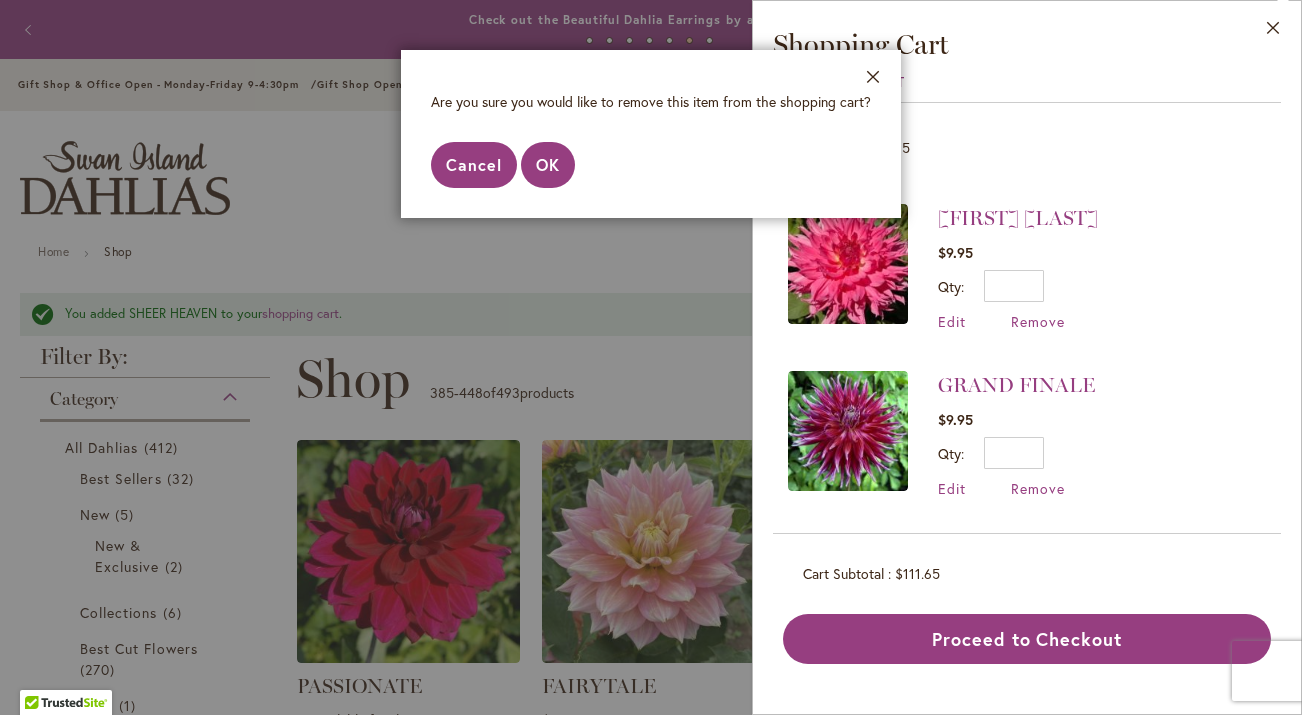 click on "Cancel" at bounding box center (474, 164) 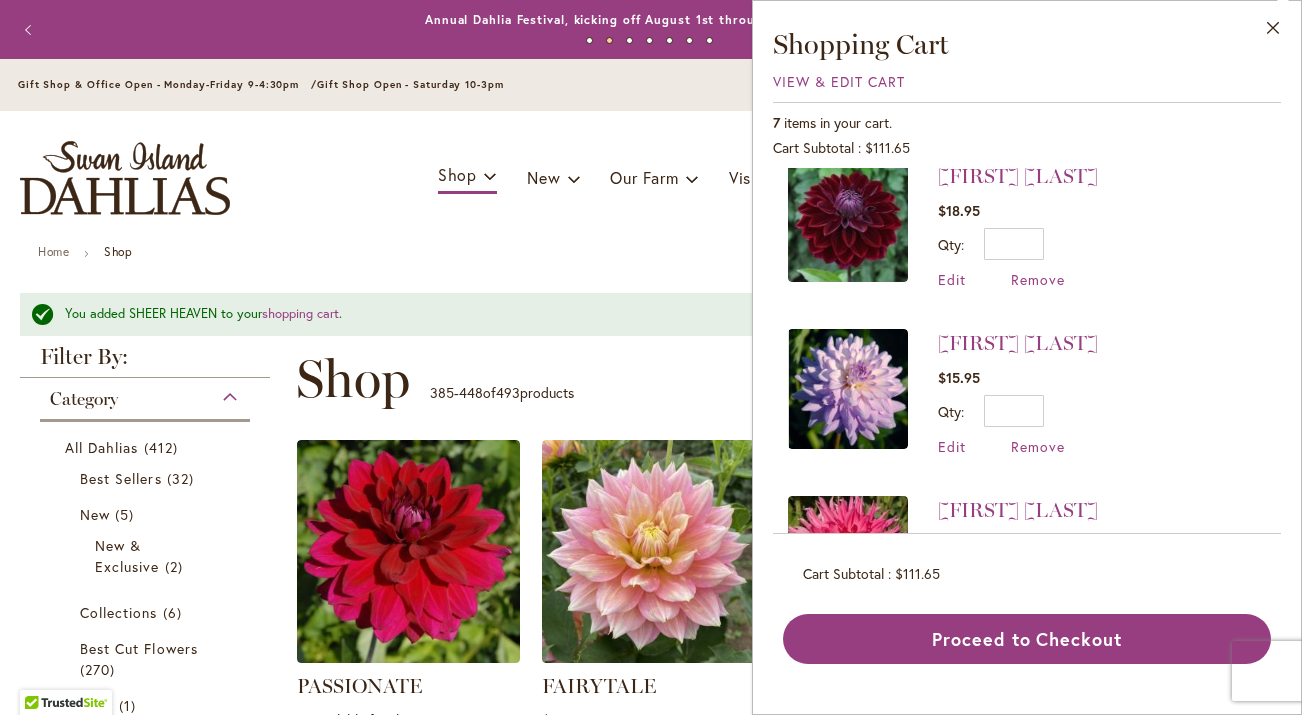 scroll, scrollTop: 525, scrollLeft: 0, axis: vertical 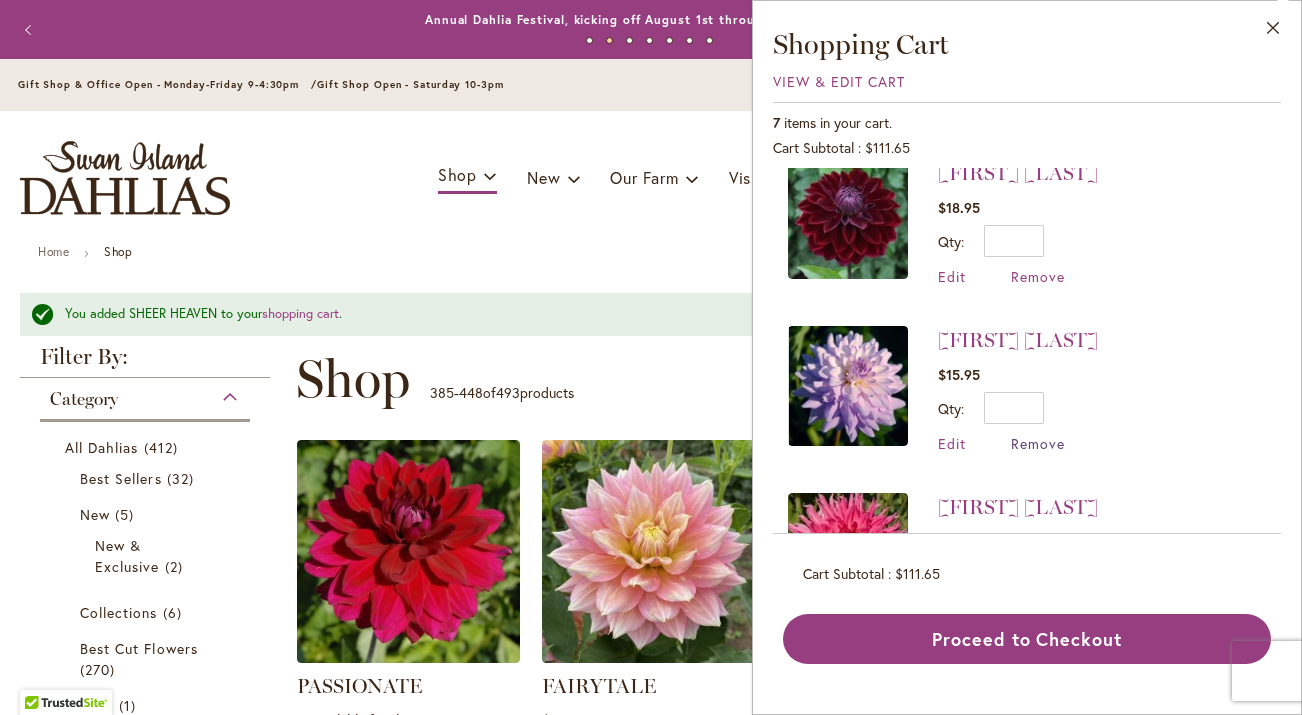 click on "Remove" at bounding box center (1038, 443) 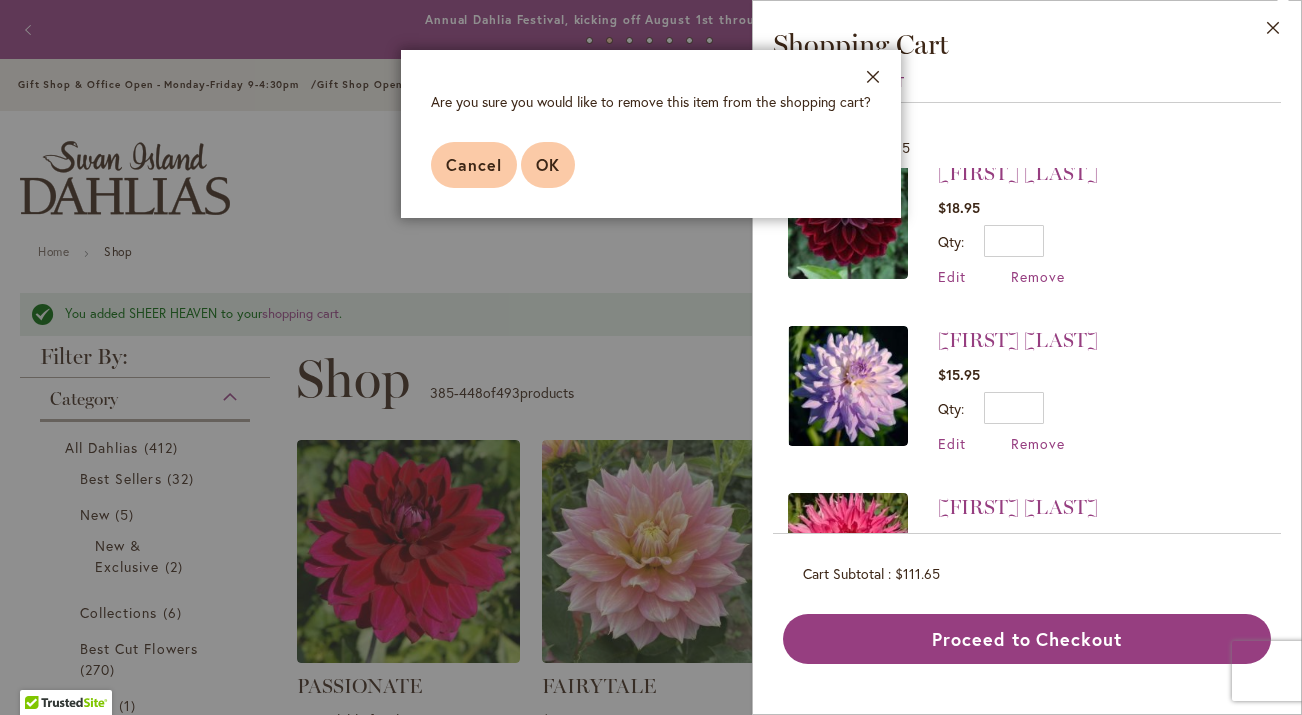 click on "OK" at bounding box center [548, 164] 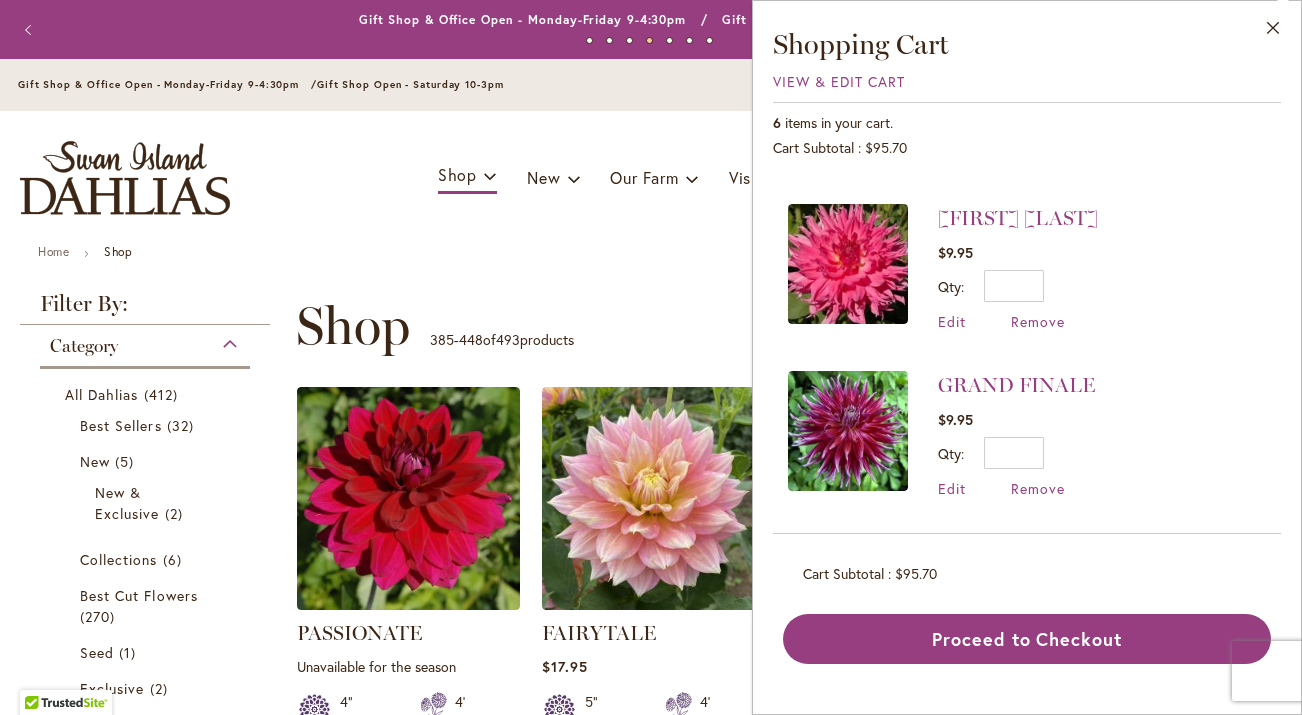 scroll, scrollTop: 647, scrollLeft: 0, axis: vertical 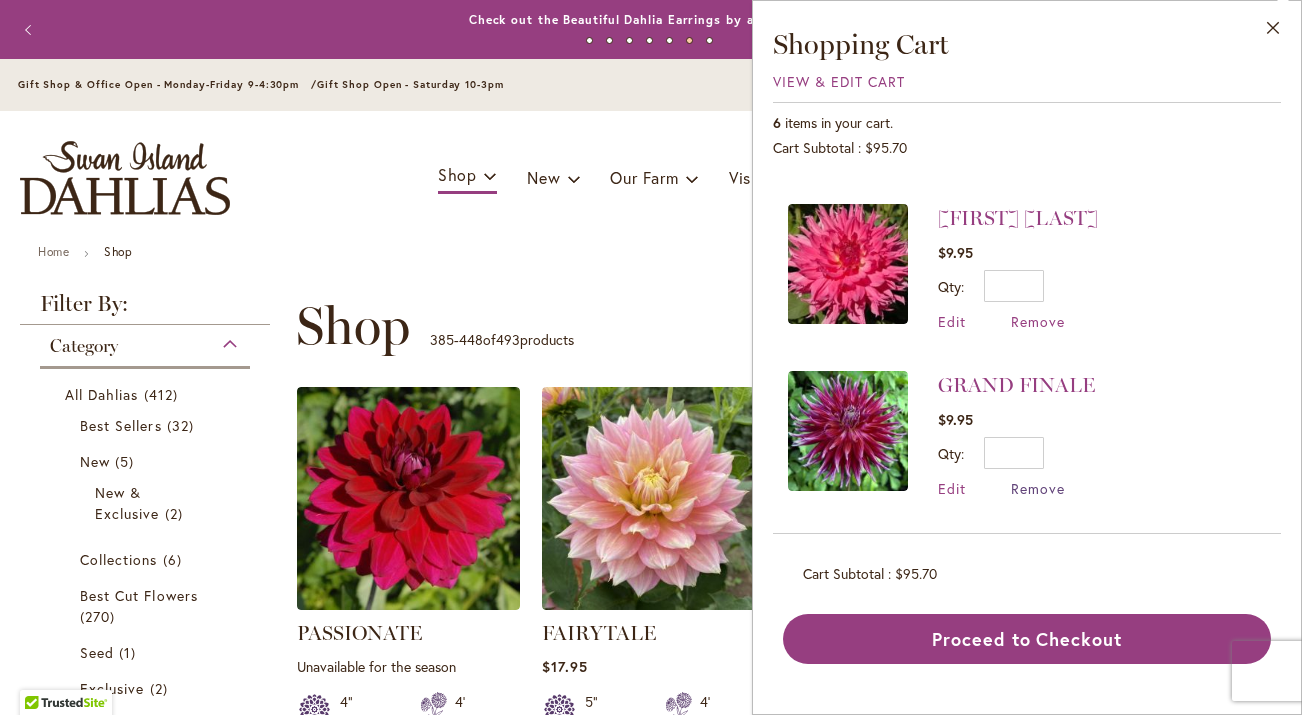 click on "Remove" at bounding box center (1038, 488) 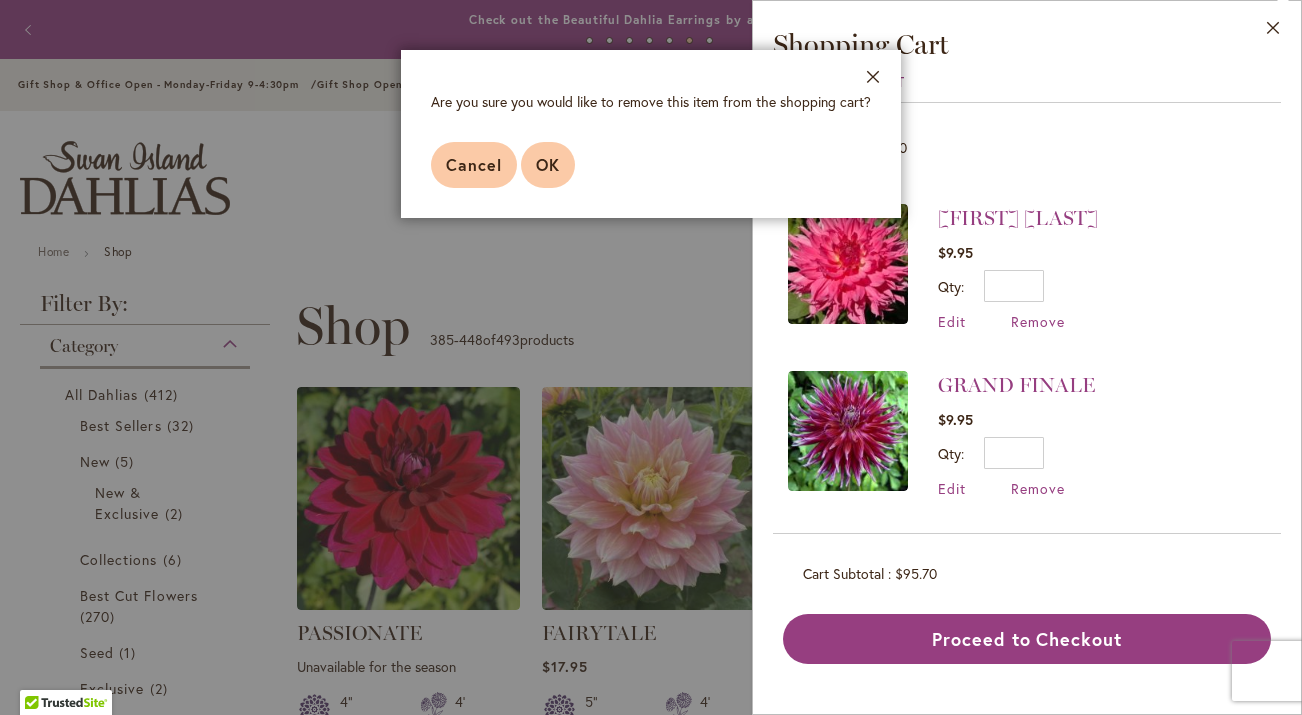 click on "OK" at bounding box center [548, 164] 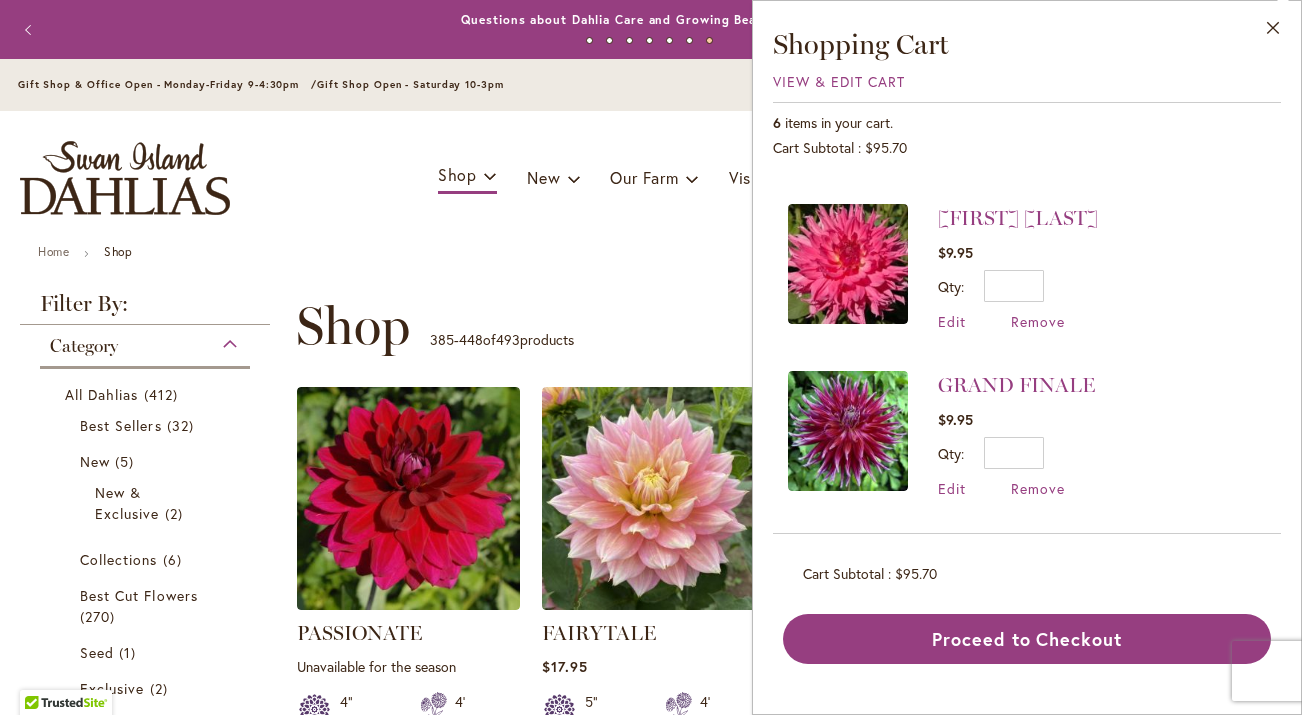 scroll, scrollTop: 0, scrollLeft: 0, axis: both 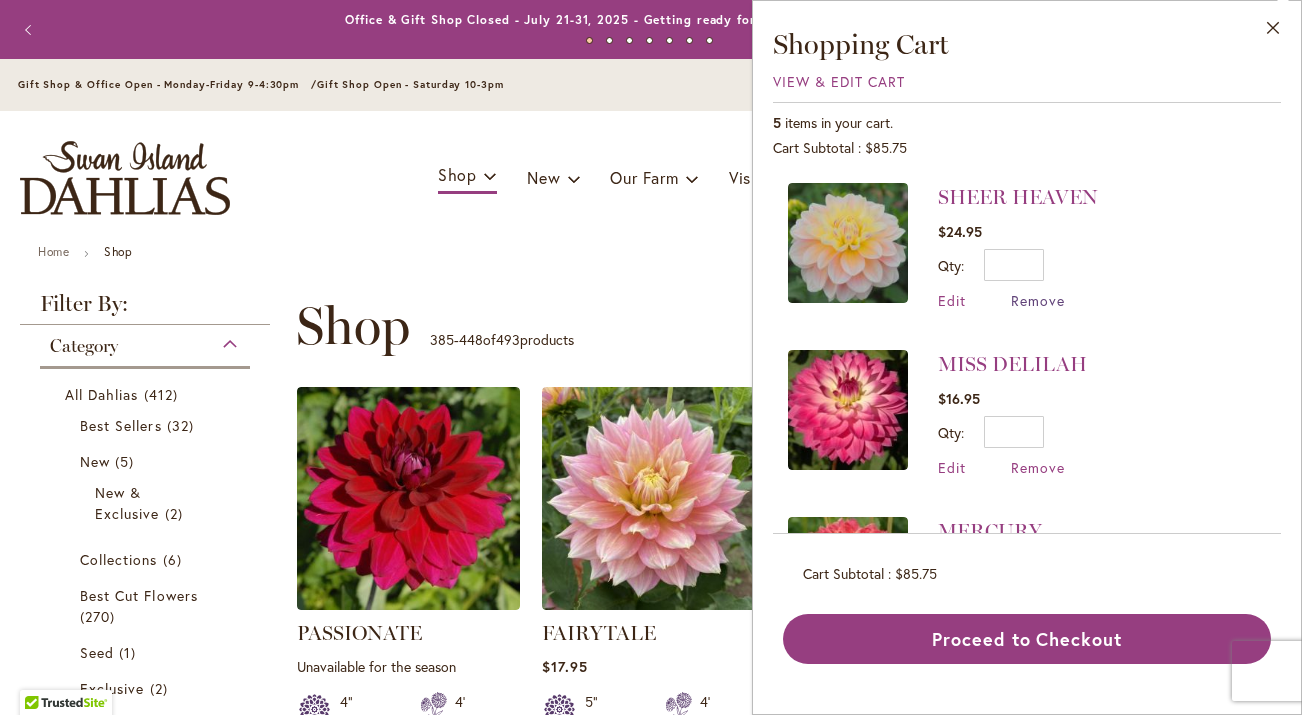 click on "Remove" at bounding box center (1038, 300) 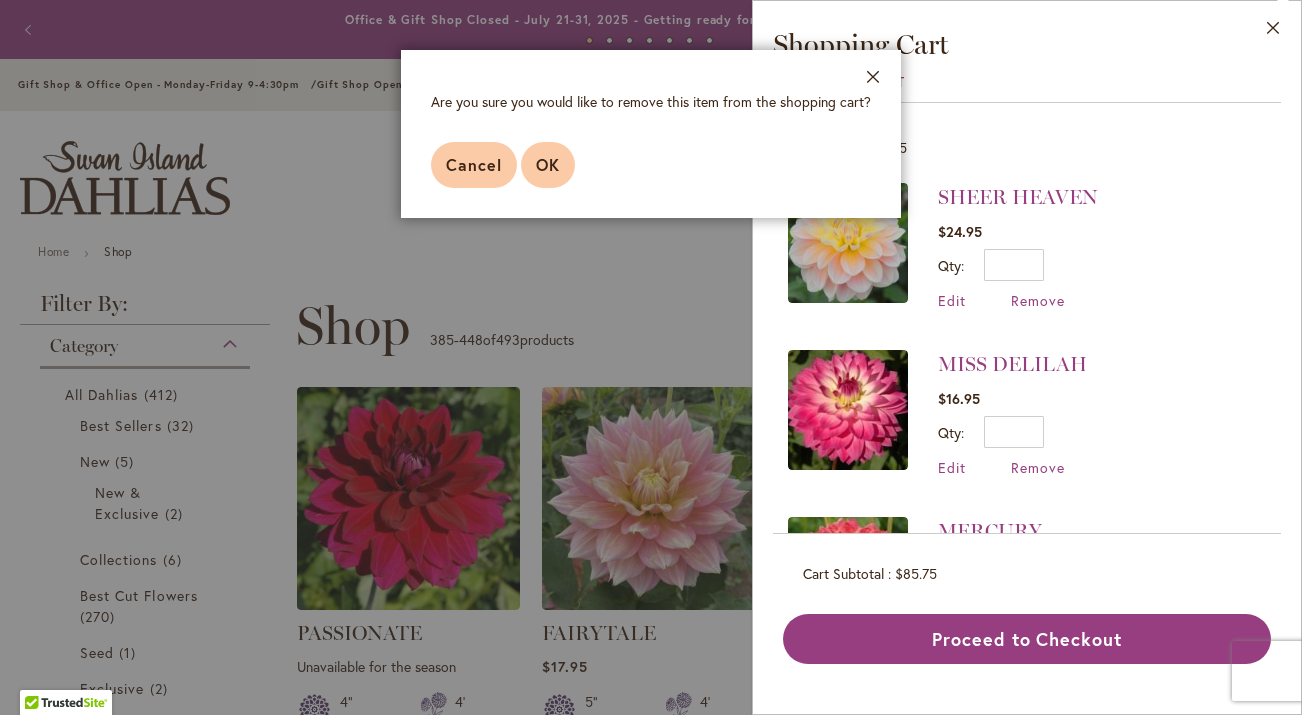 click on "OK" at bounding box center [548, 164] 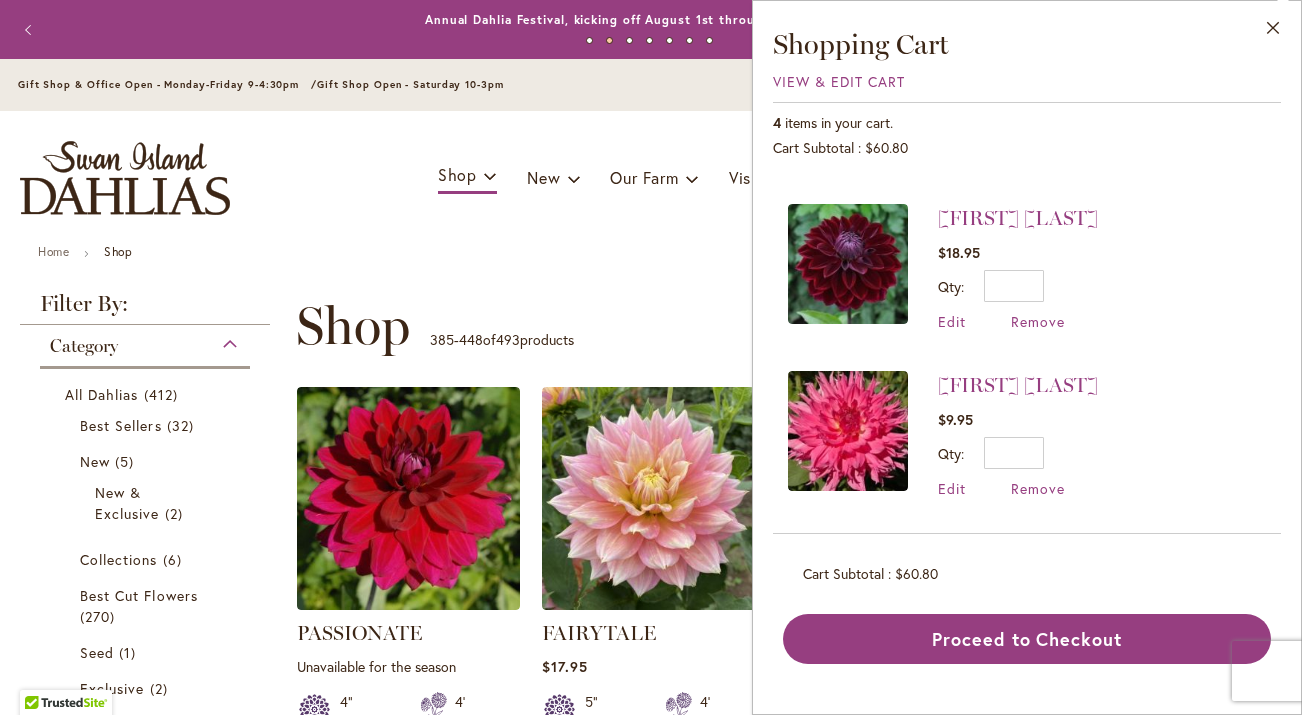 scroll, scrollTop: 313, scrollLeft: 0, axis: vertical 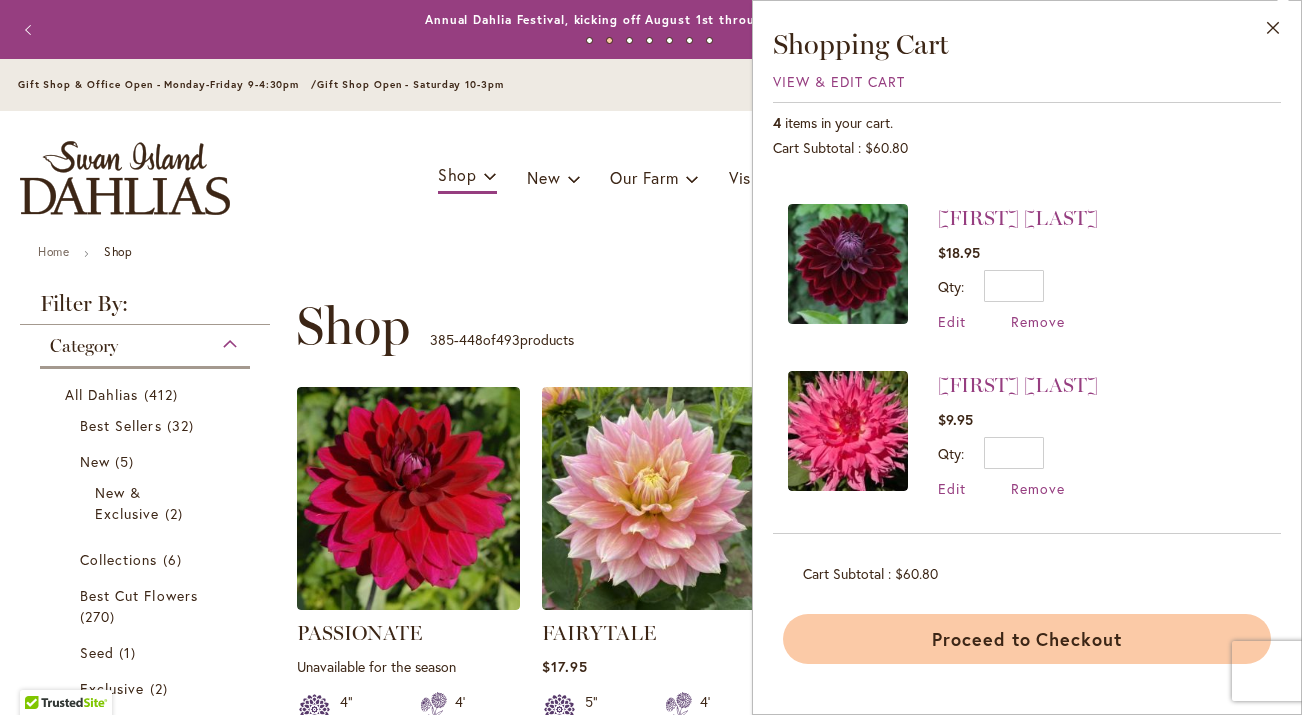 click on "Proceed to Checkout" at bounding box center (1027, 639) 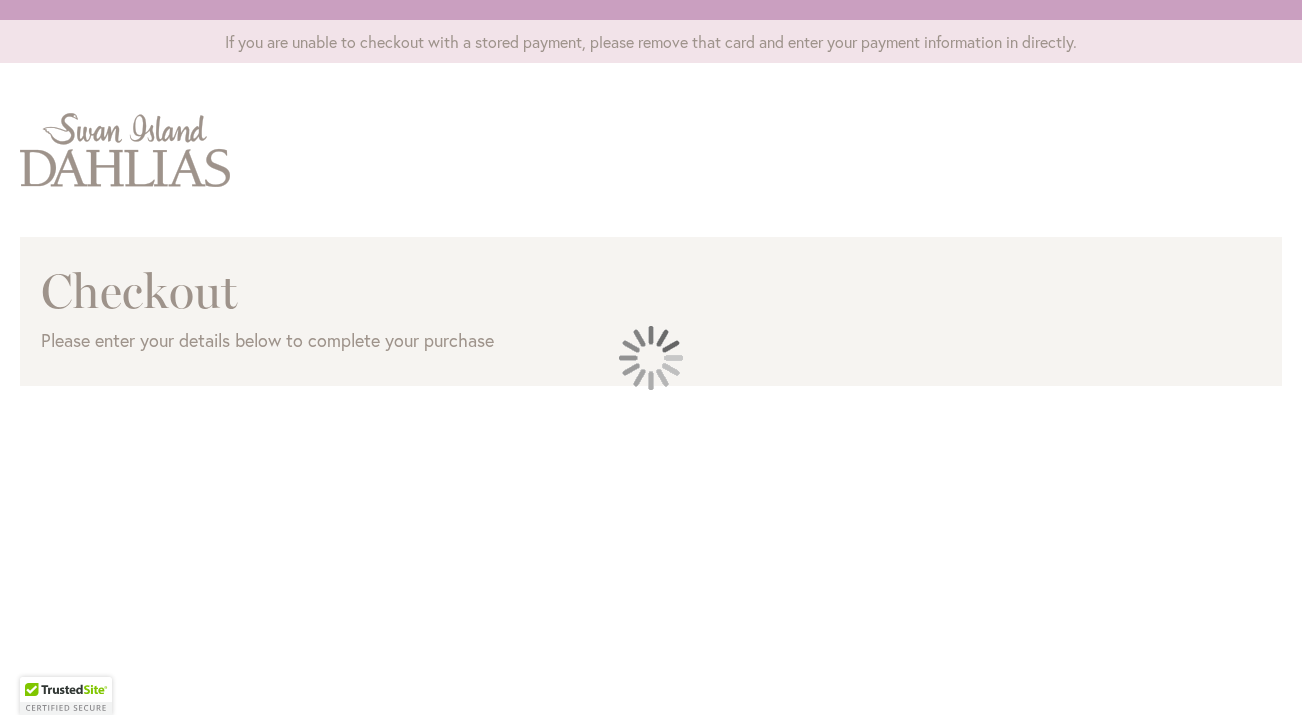 scroll, scrollTop: 0, scrollLeft: 0, axis: both 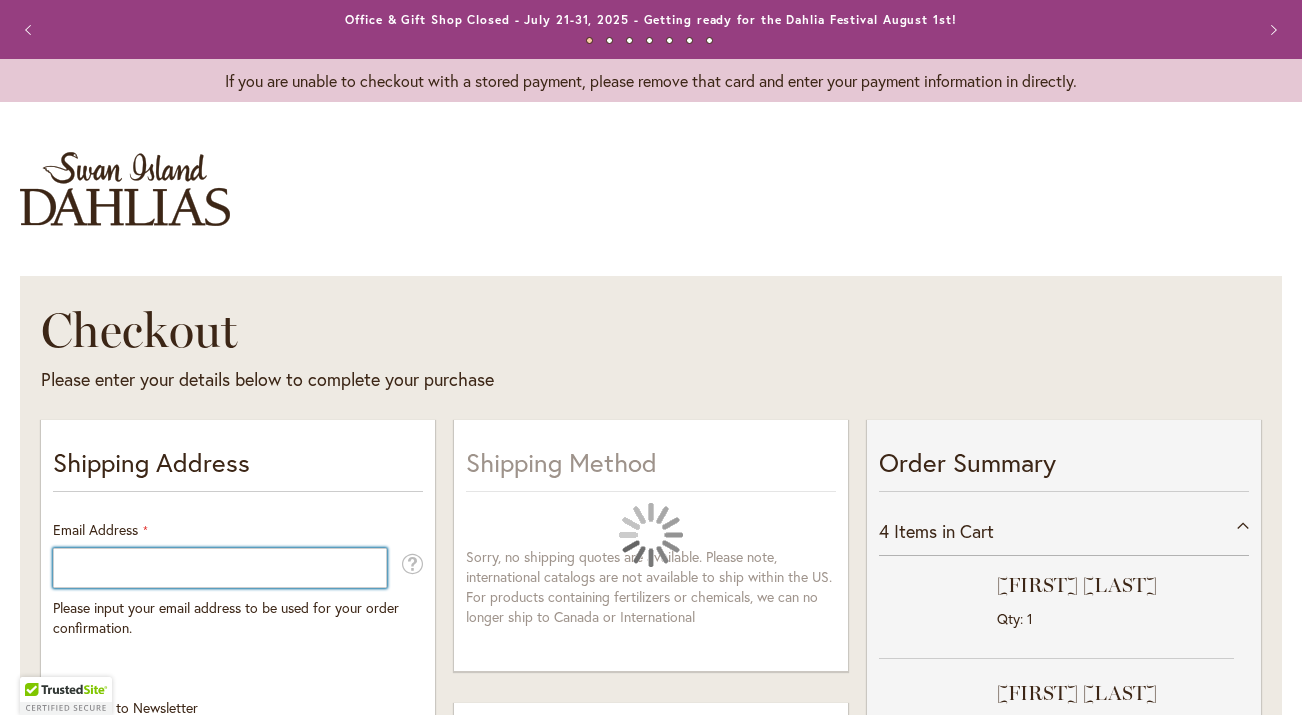 select on "**" 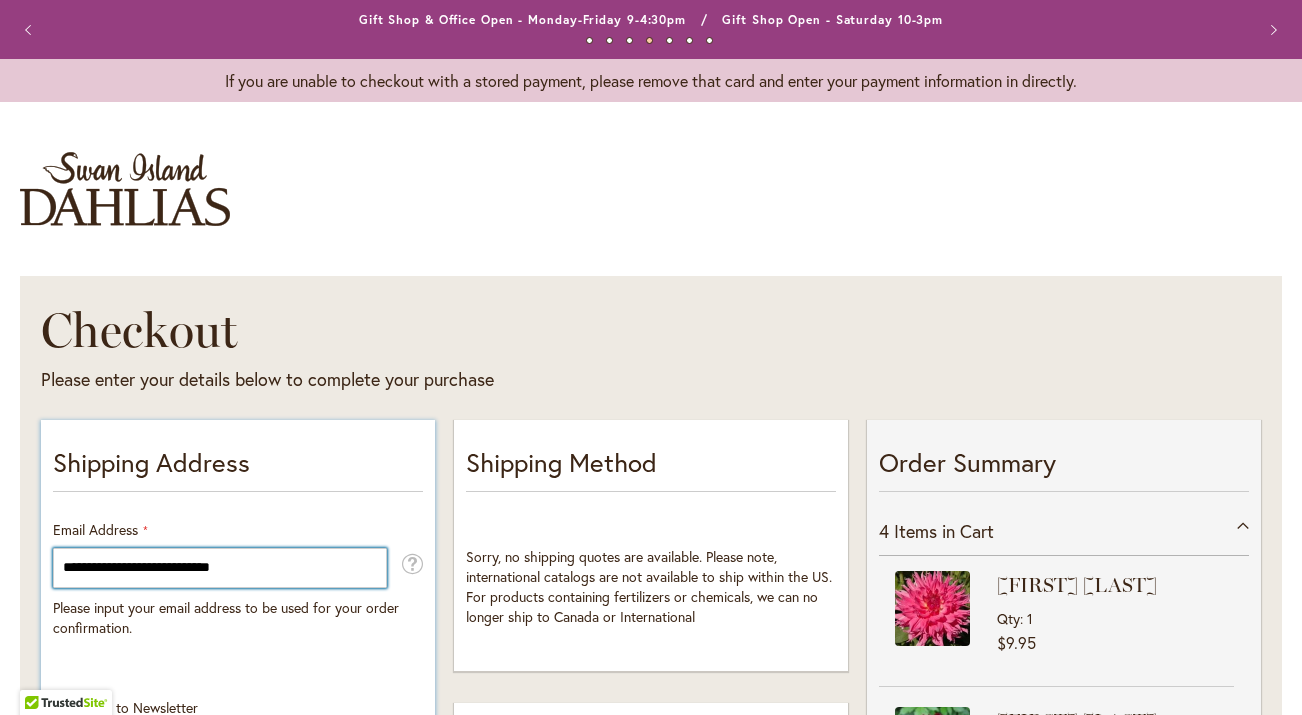 type on "**********" 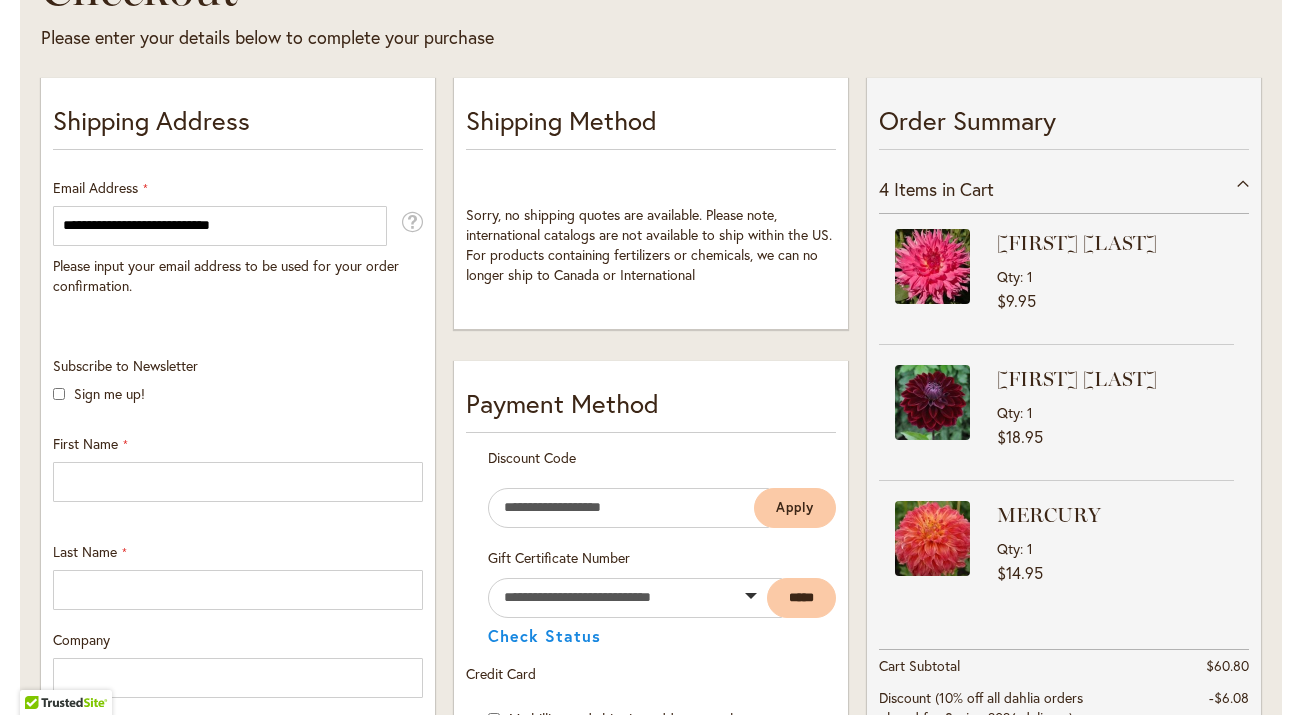 scroll, scrollTop: 356, scrollLeft: 0, axis: vertical 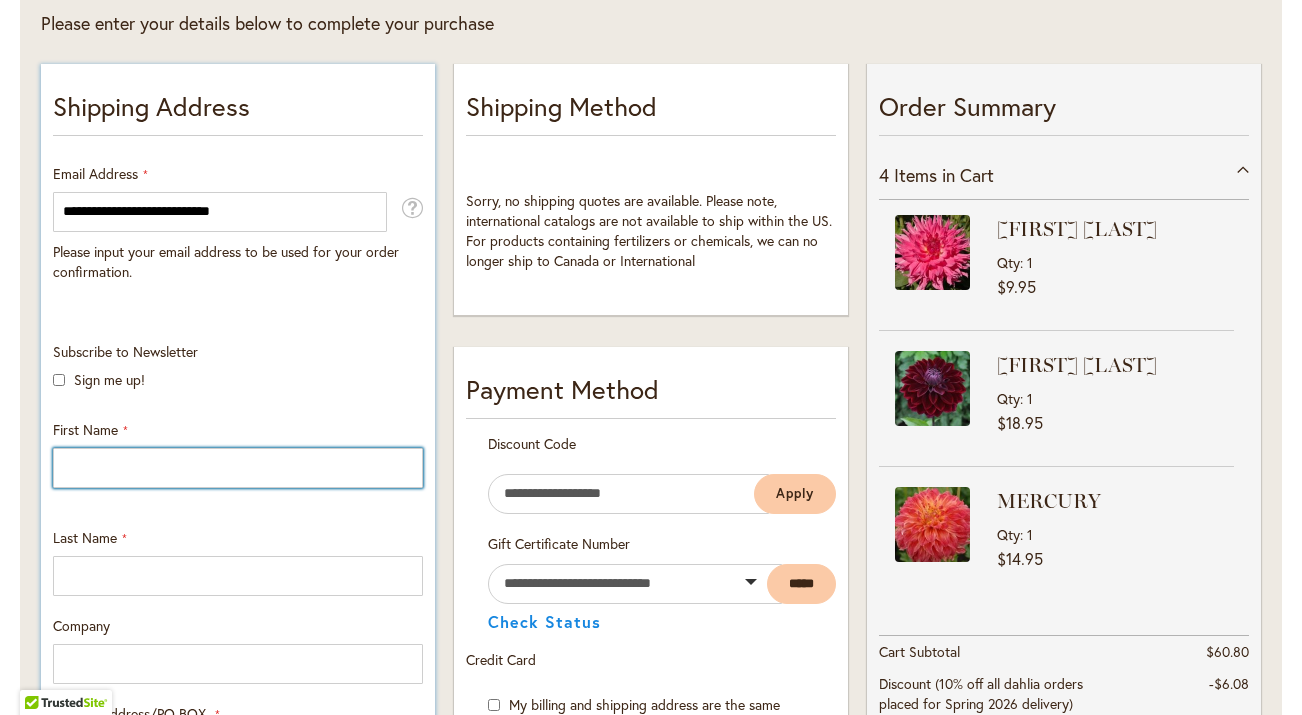 click on "First Name" at bounding box center [238, 468] 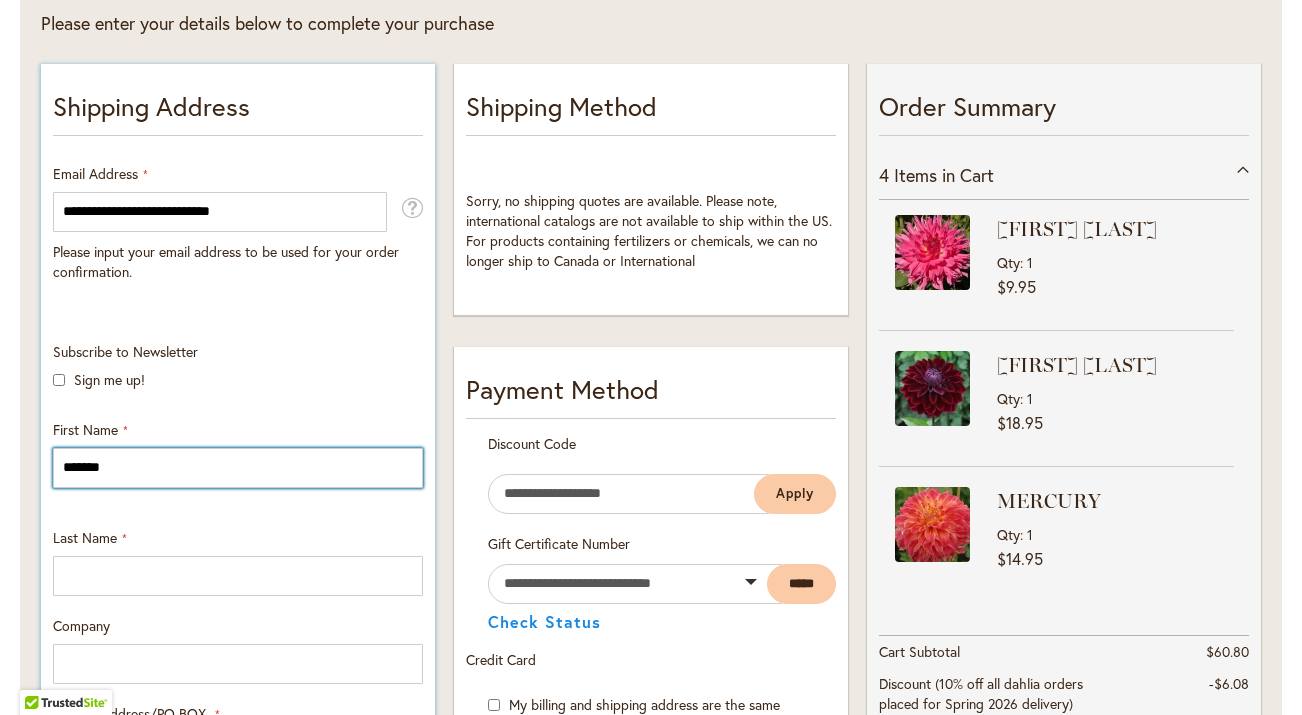 type on "*******" 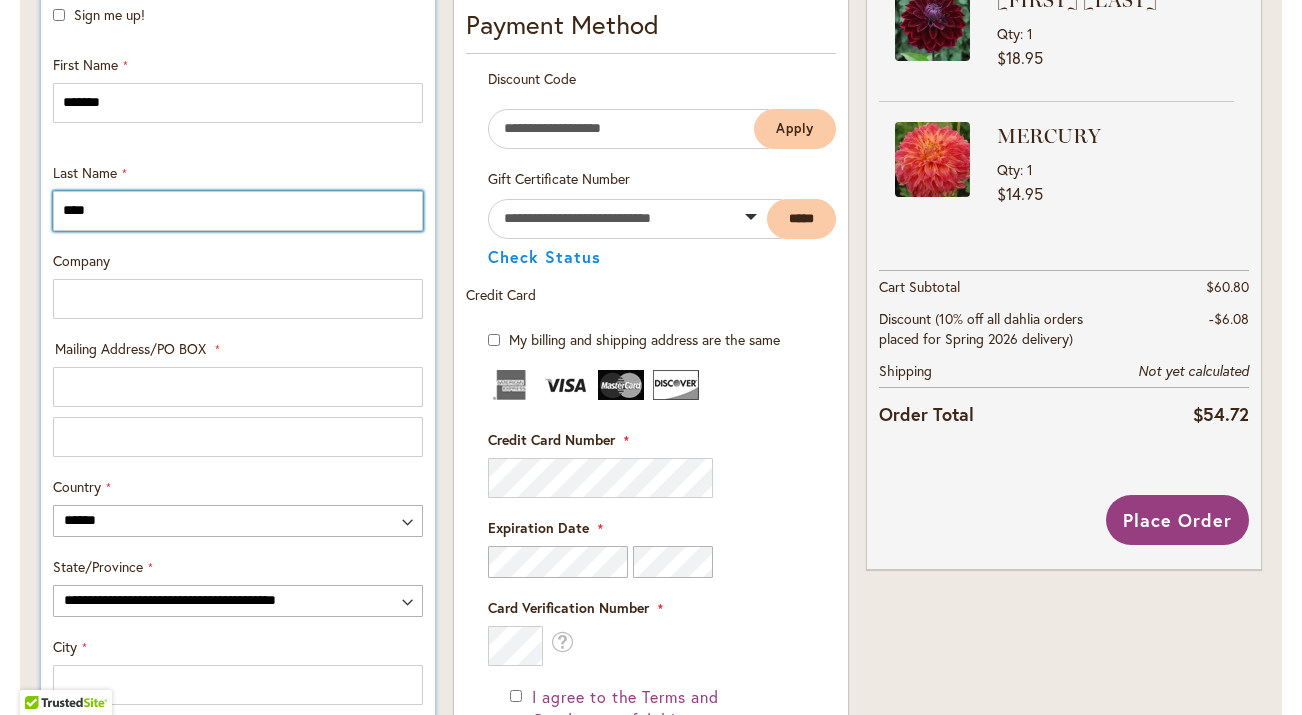 scroll, scrollTop: 722, scrollLeft: 0, axis: vertical 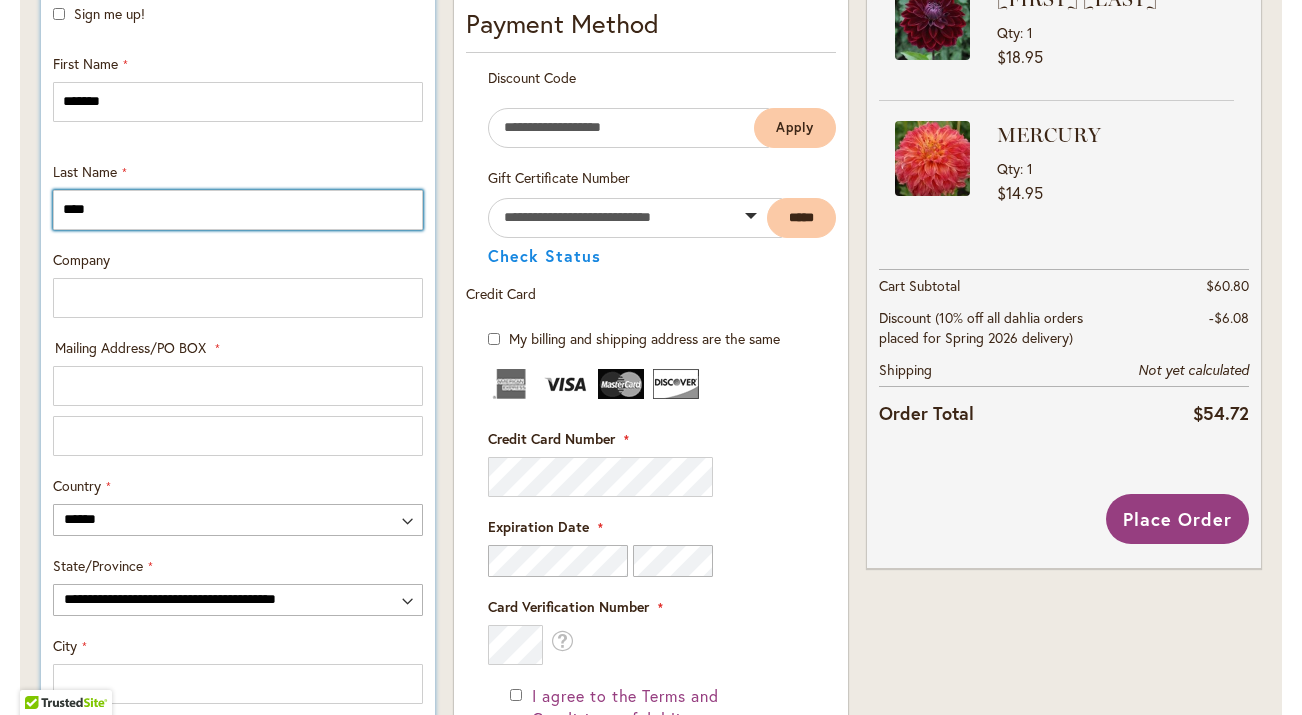 type on "****" 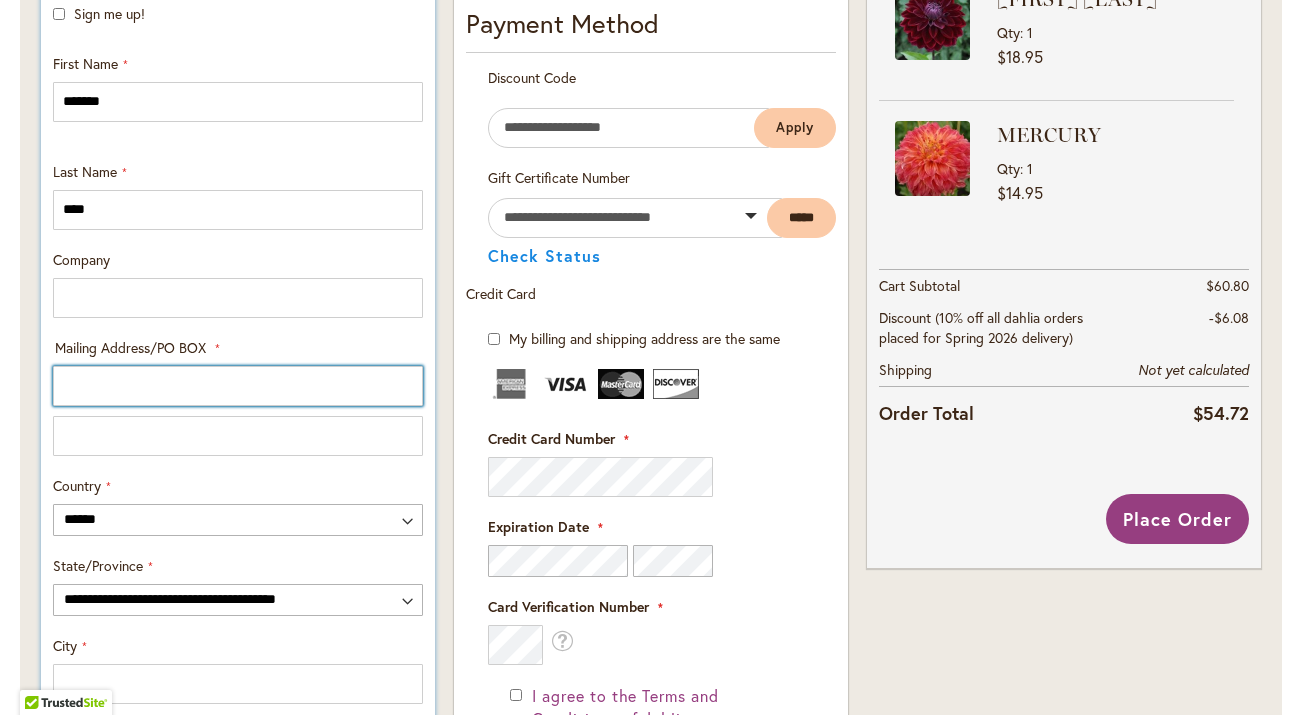 click on "Mailing Address/PO BOX: Line 1" at bounding box center (238, 386) 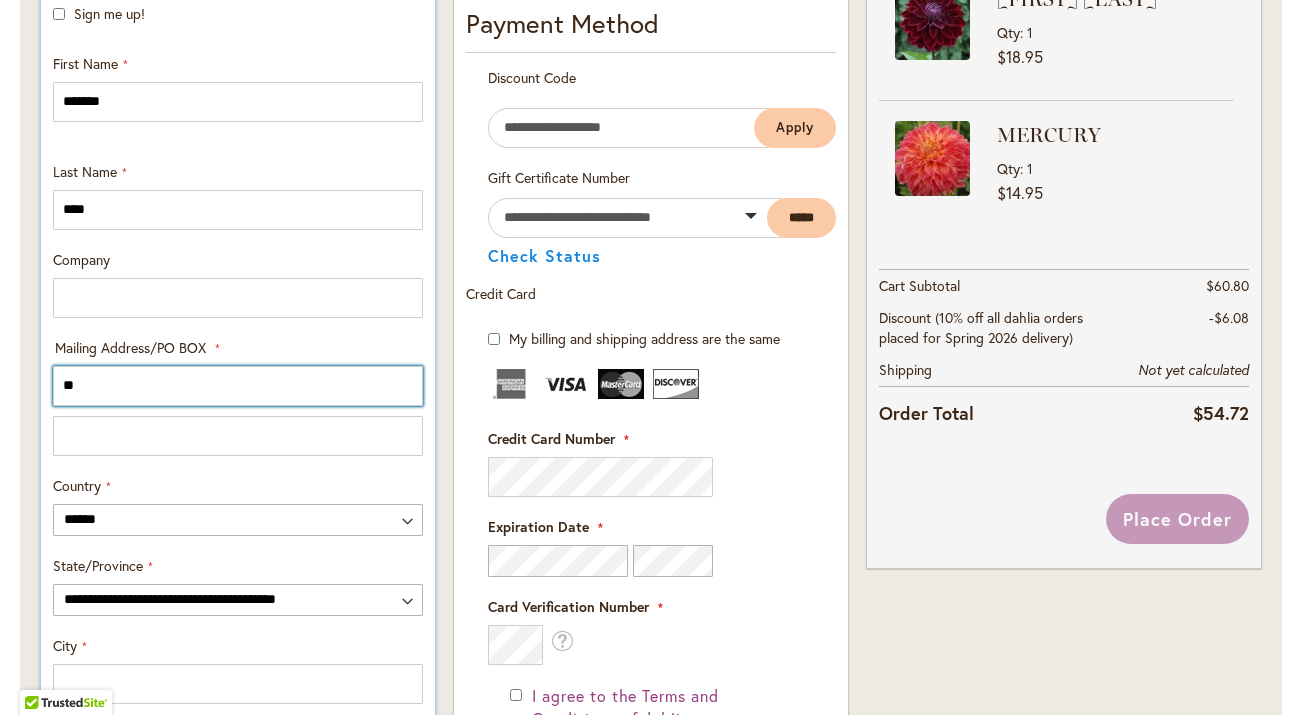 type on "*" 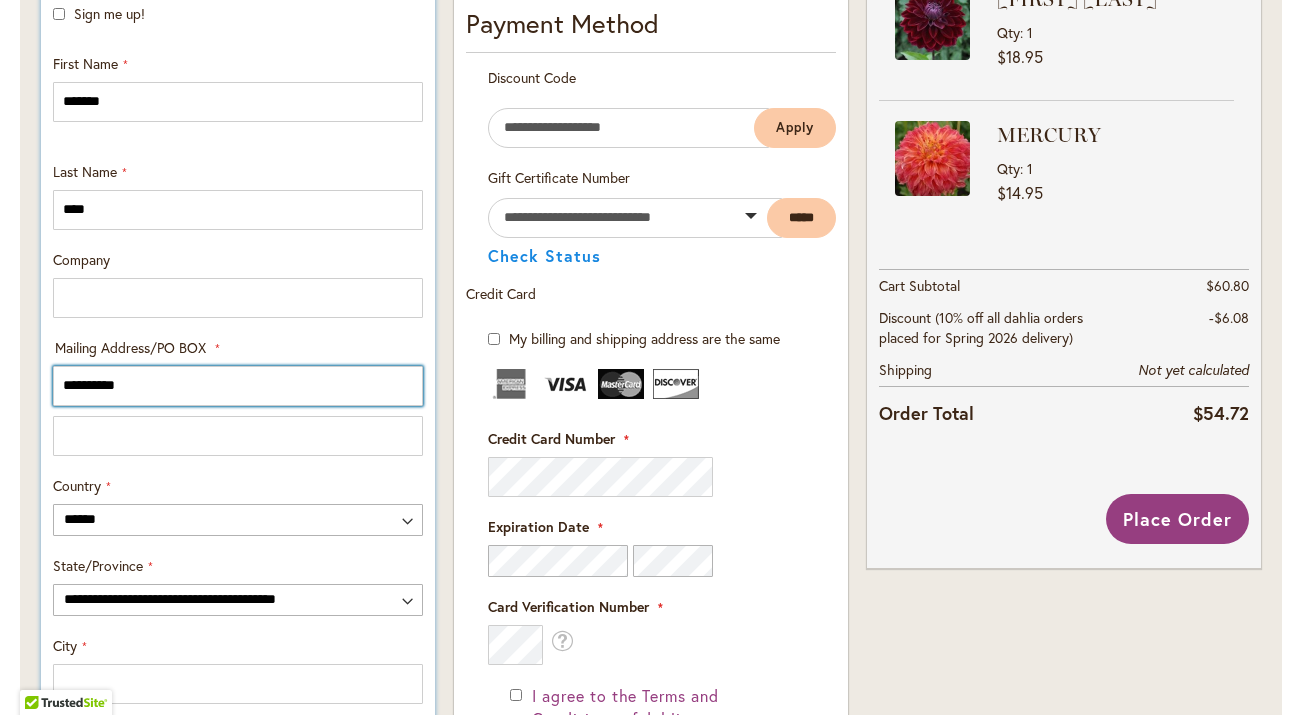 type on "**********" 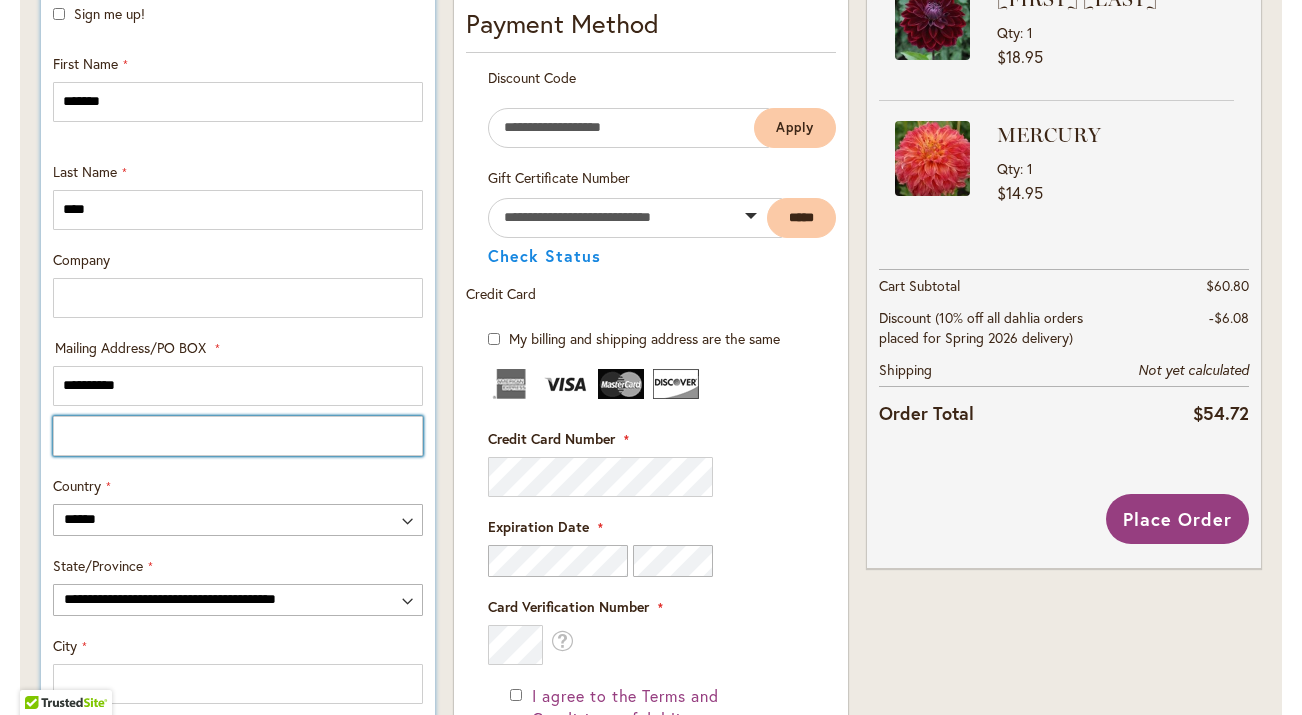 click on "Mailing Address/PO BOX: Line 2" at bounding box center (238, 436) 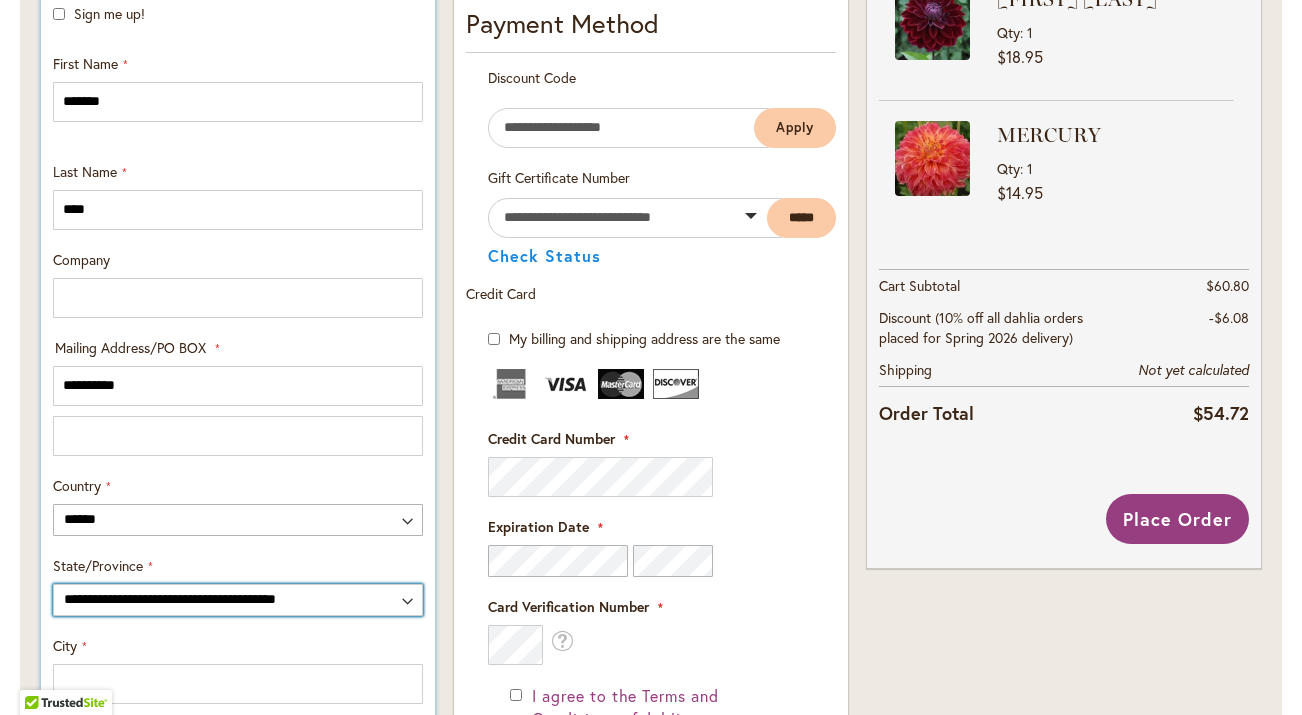 select on "**" 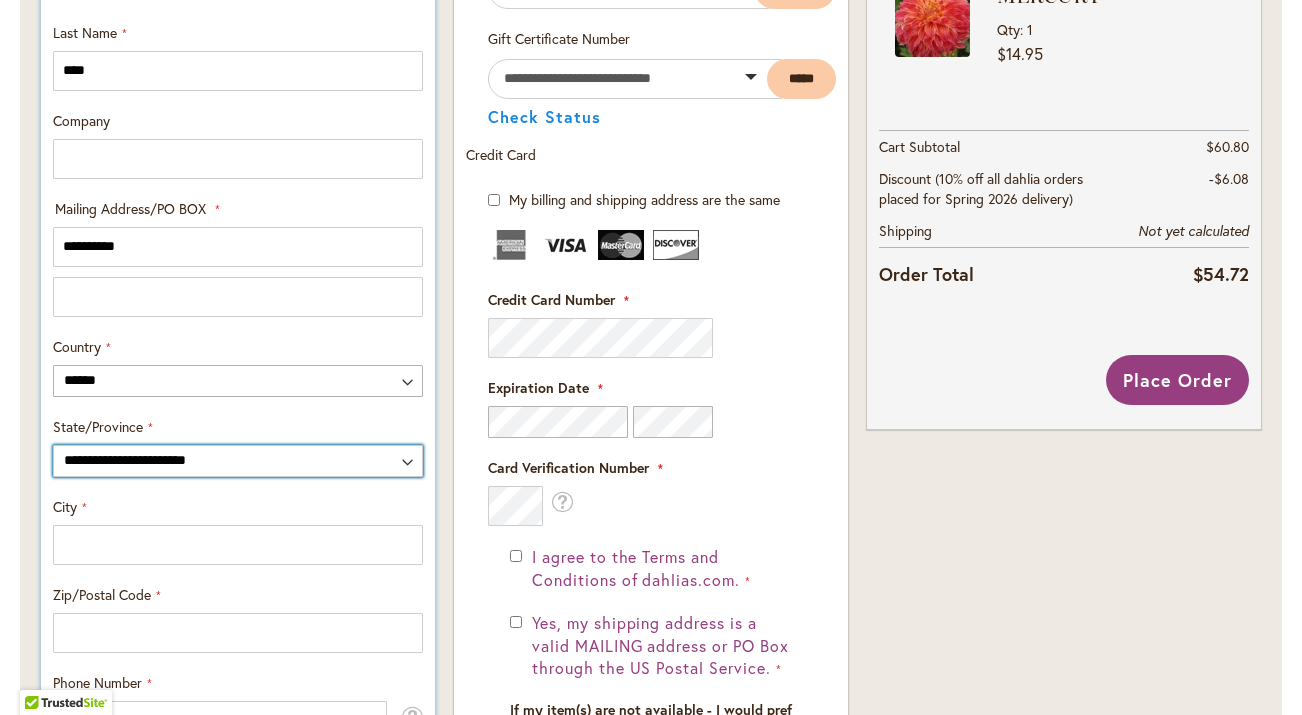 scroll, scrollTop: 872, scrollLeft: 0, axis: vertical 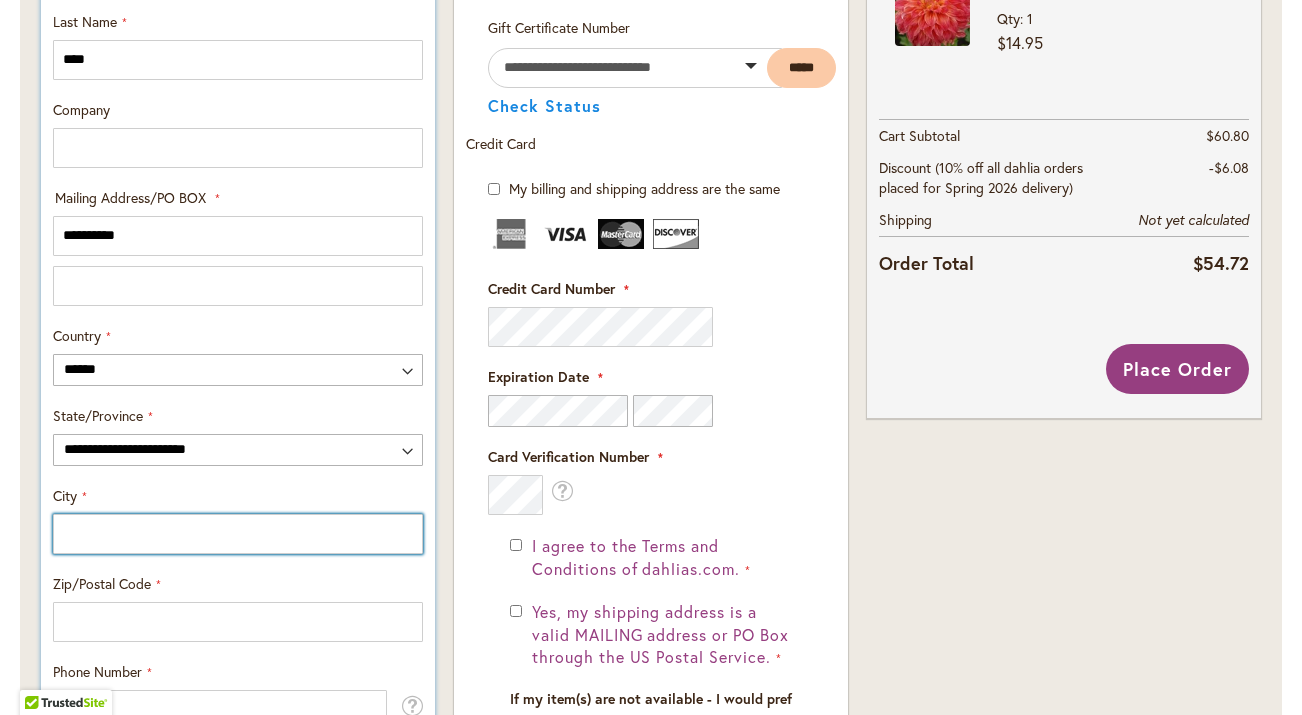 click on "City" at bounding box center [238, 534] 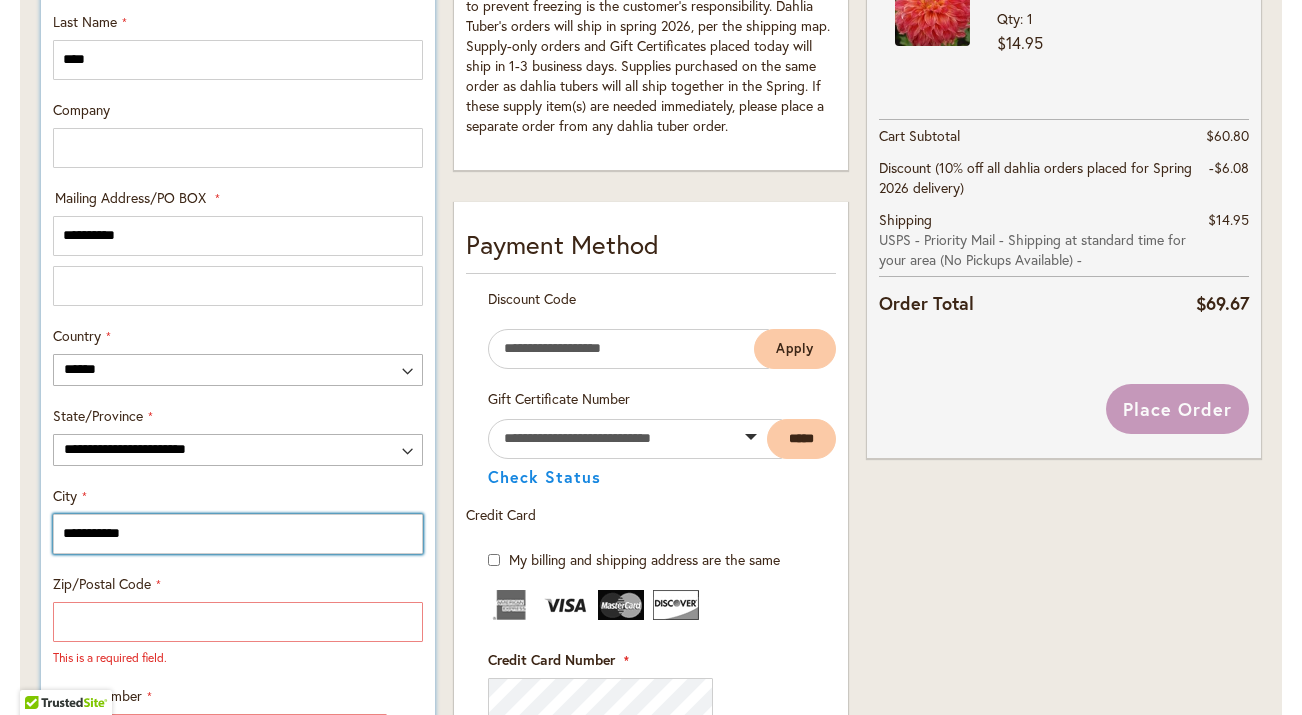type on "**********" 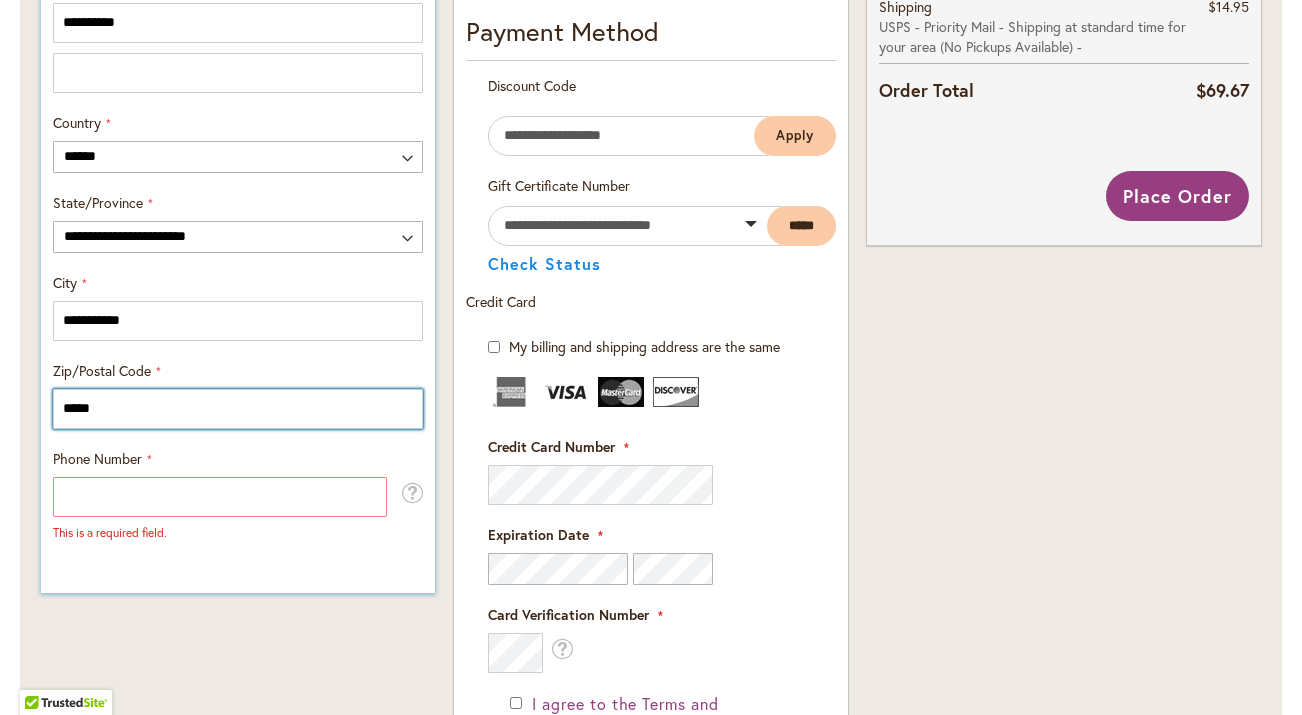 scroll, scrollTop: 1086, scrollLeft: 0, axis: vertical 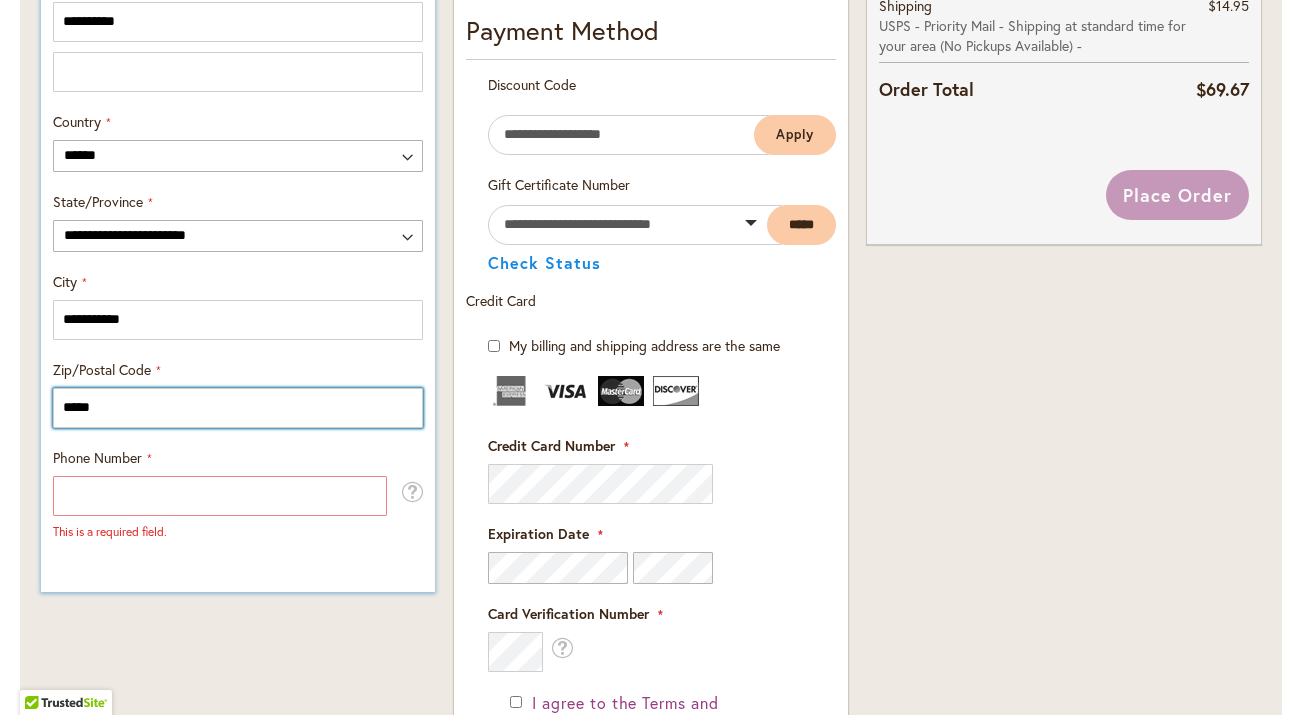 type on "*****" 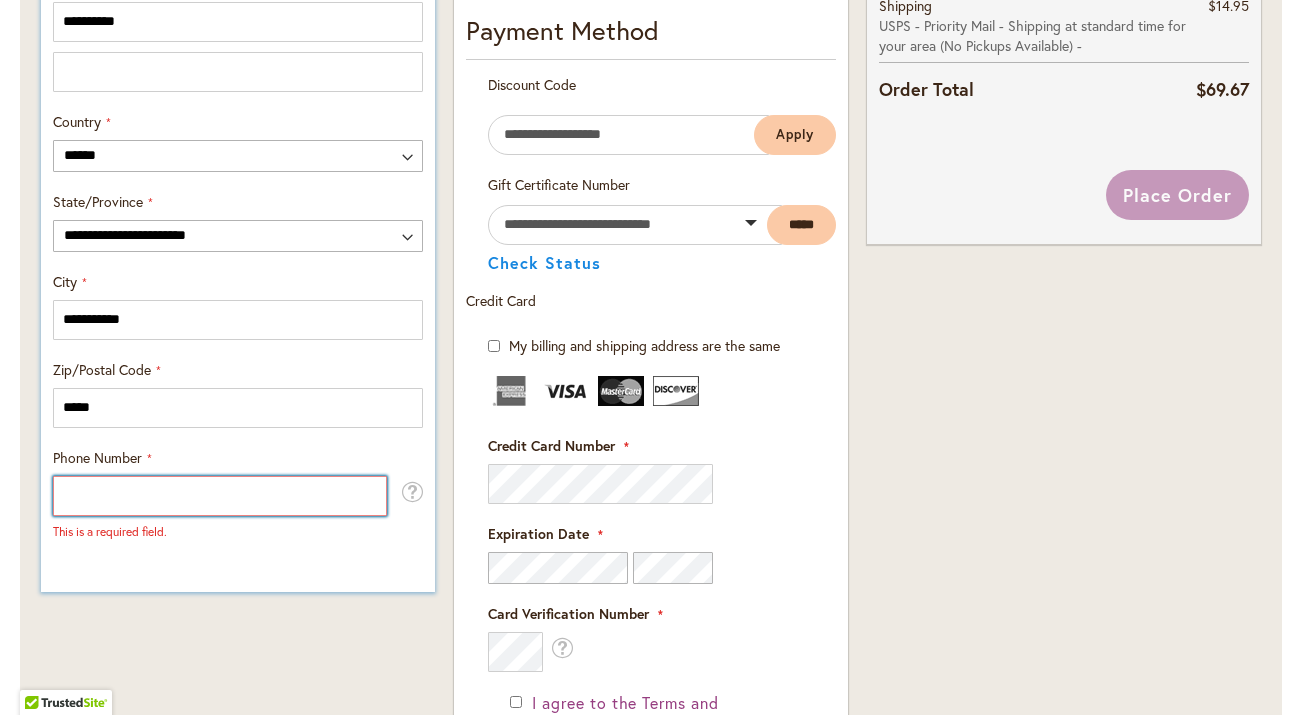 click on "Phone Number" at bounding box center [220, 496] 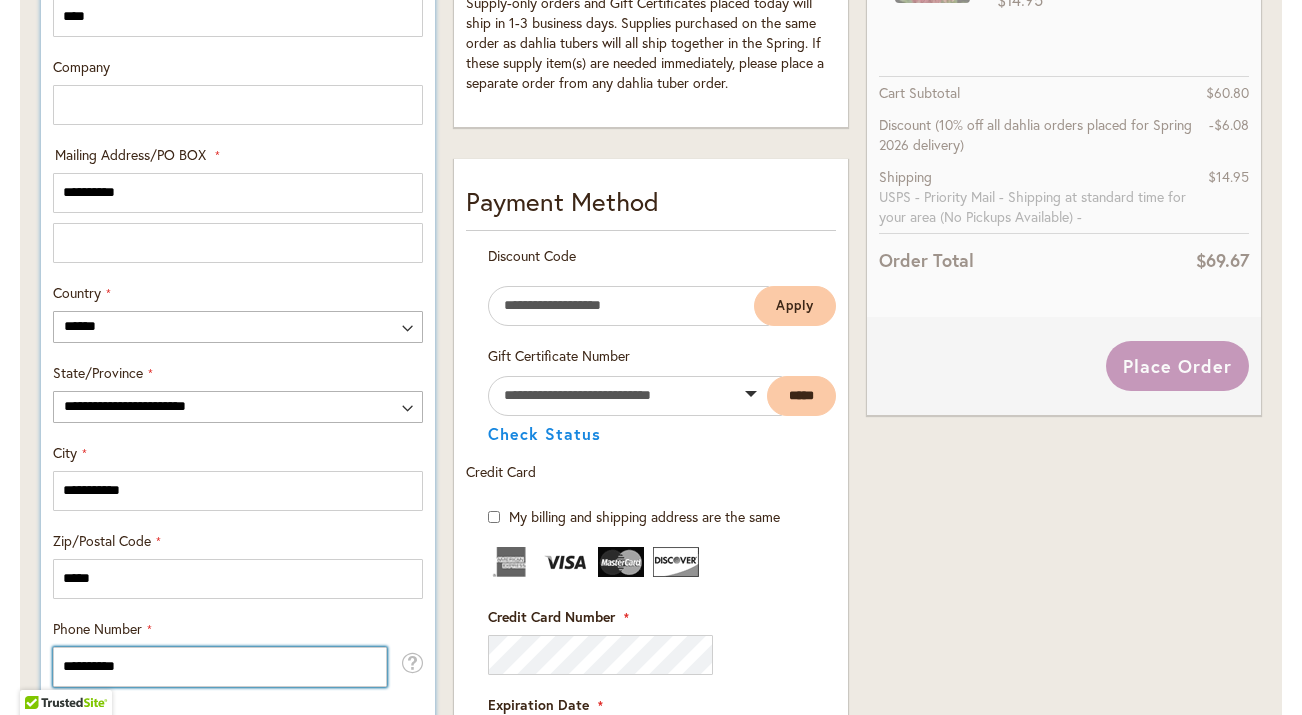 scroll, scrollTop: 914, scrollLeft: 0, axis: vertical 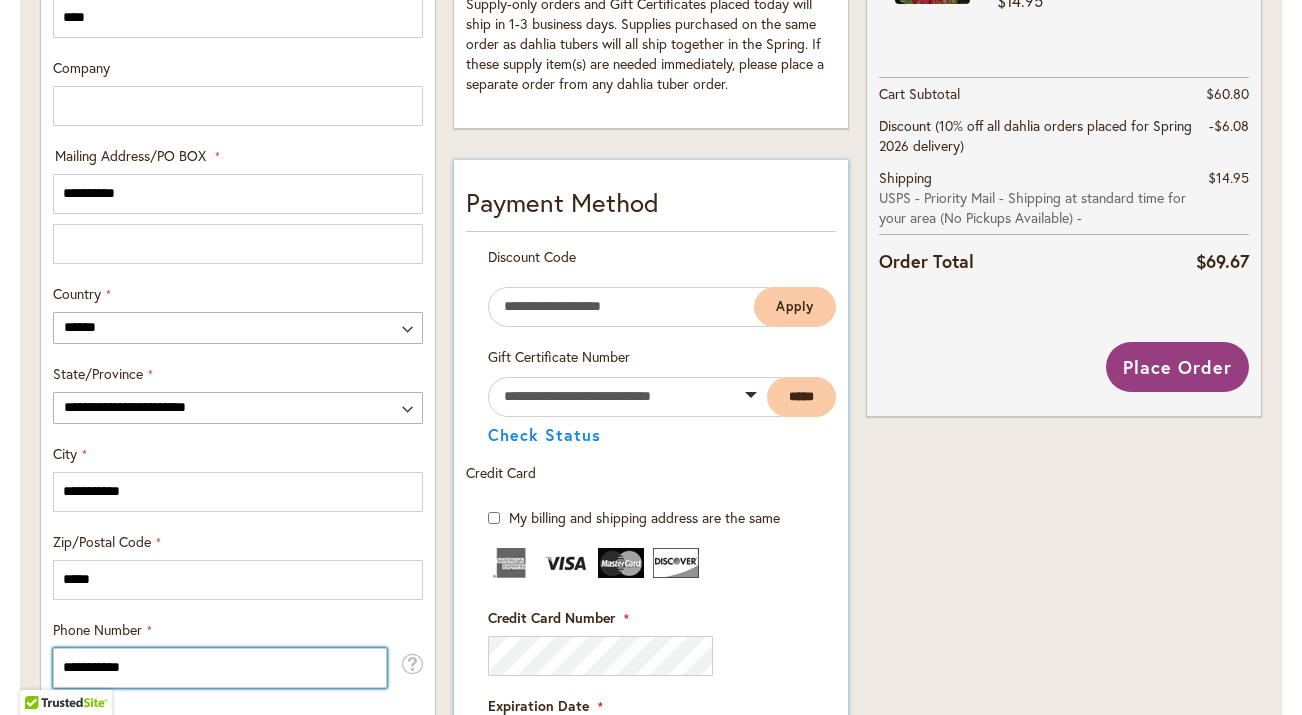type on "**********" 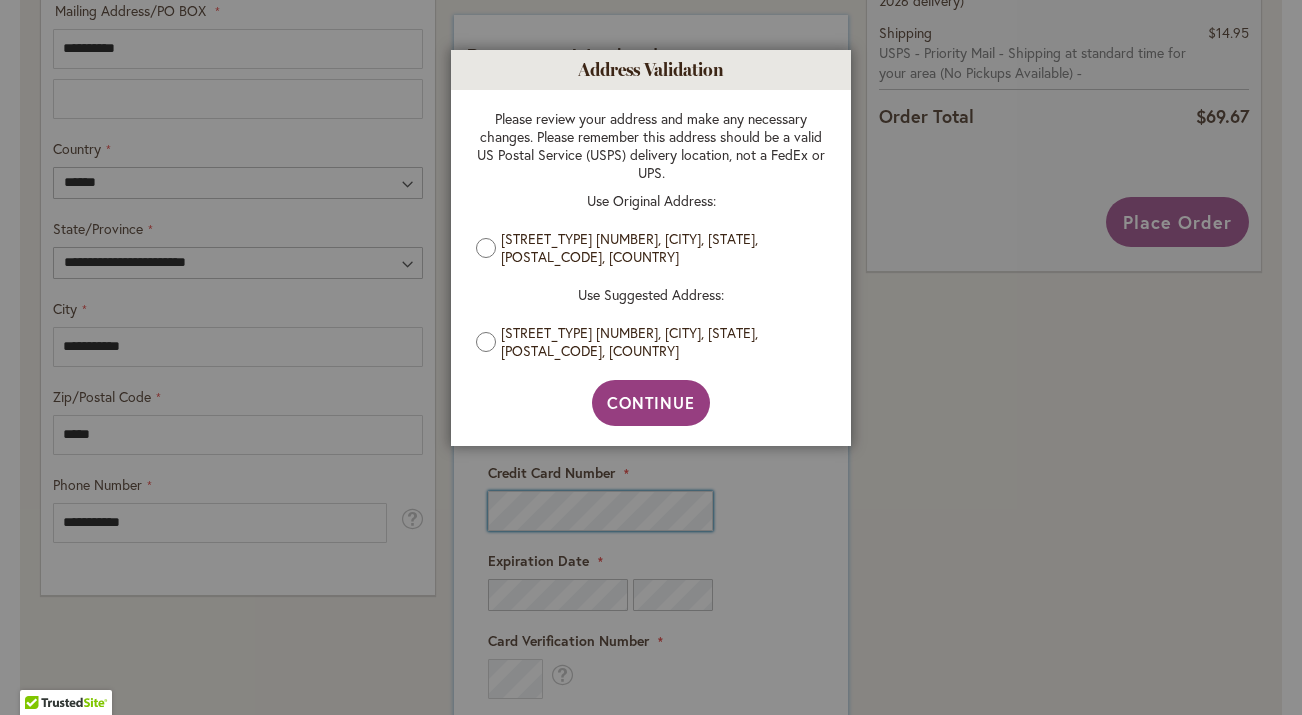 scroll, scrollTop: 1062, scrollLeft: 0, axis: vertical 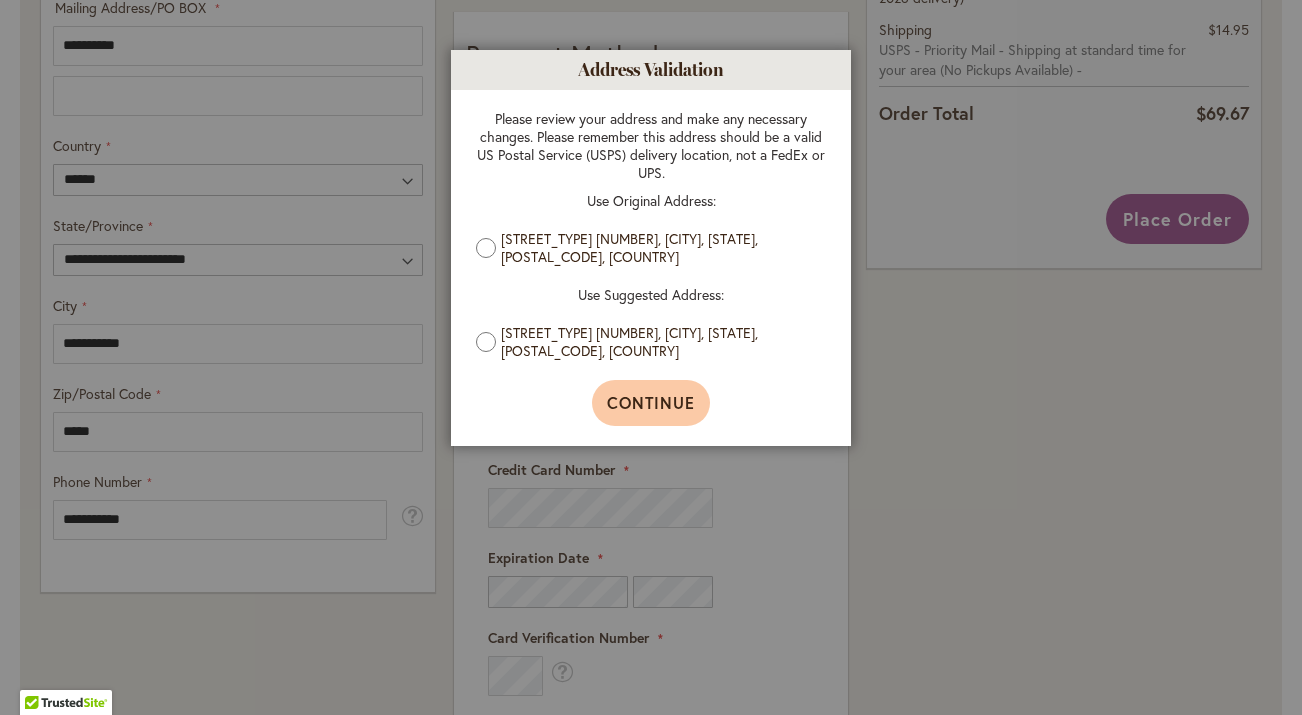 click on "Continue" at bounding box center (651, 402) 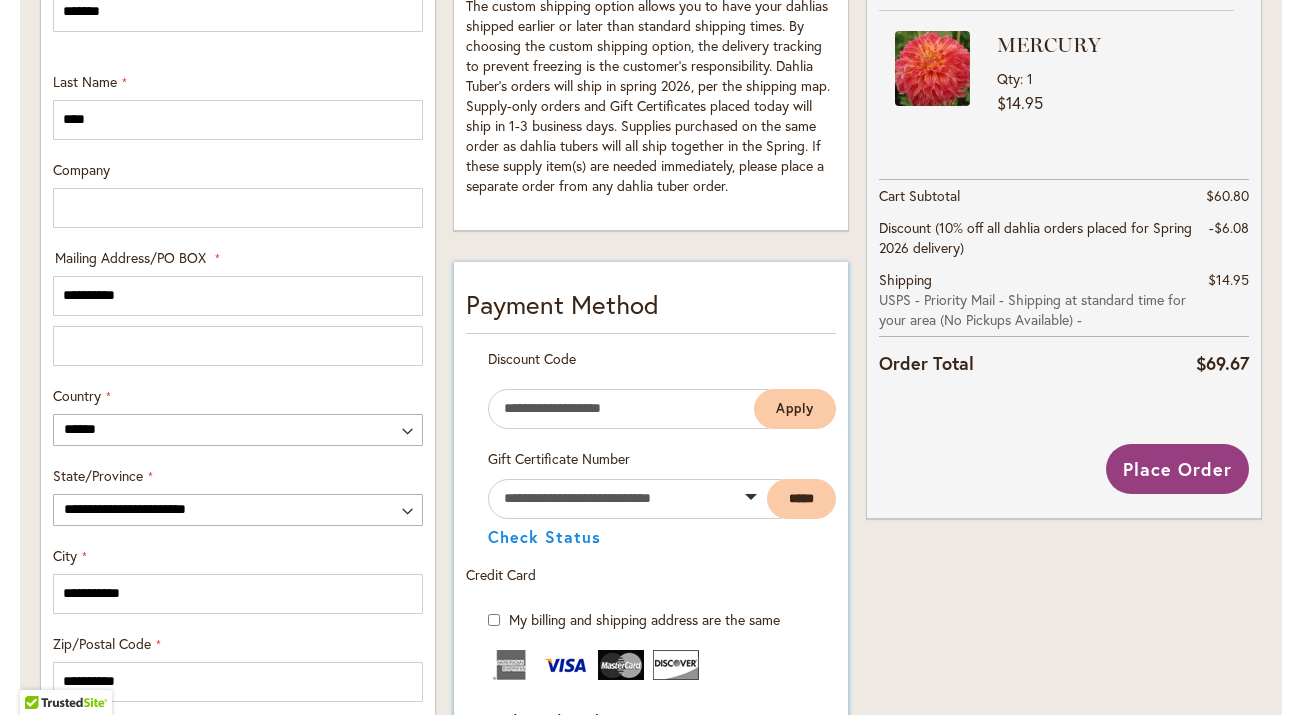 scroll, scrollTop: 811, scrollLeft: 0, axis: vertical 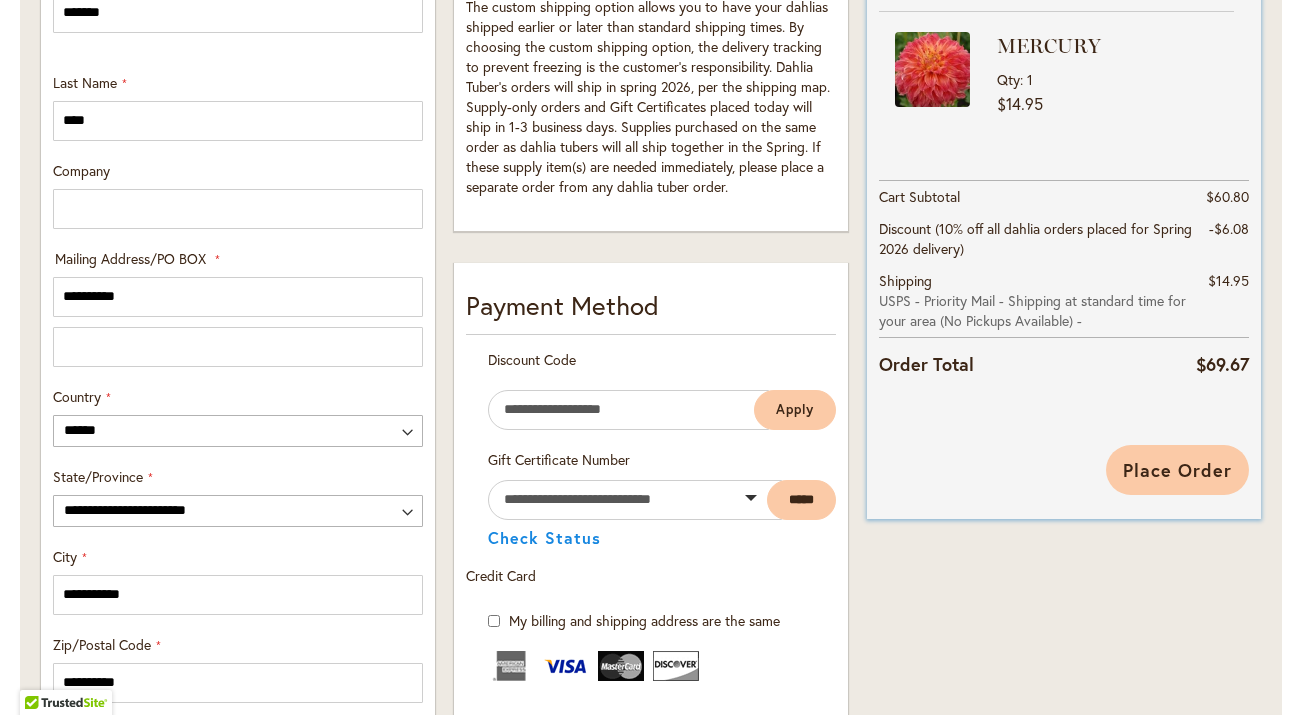 click on "Place Order" at bounding box center (1177, 470) 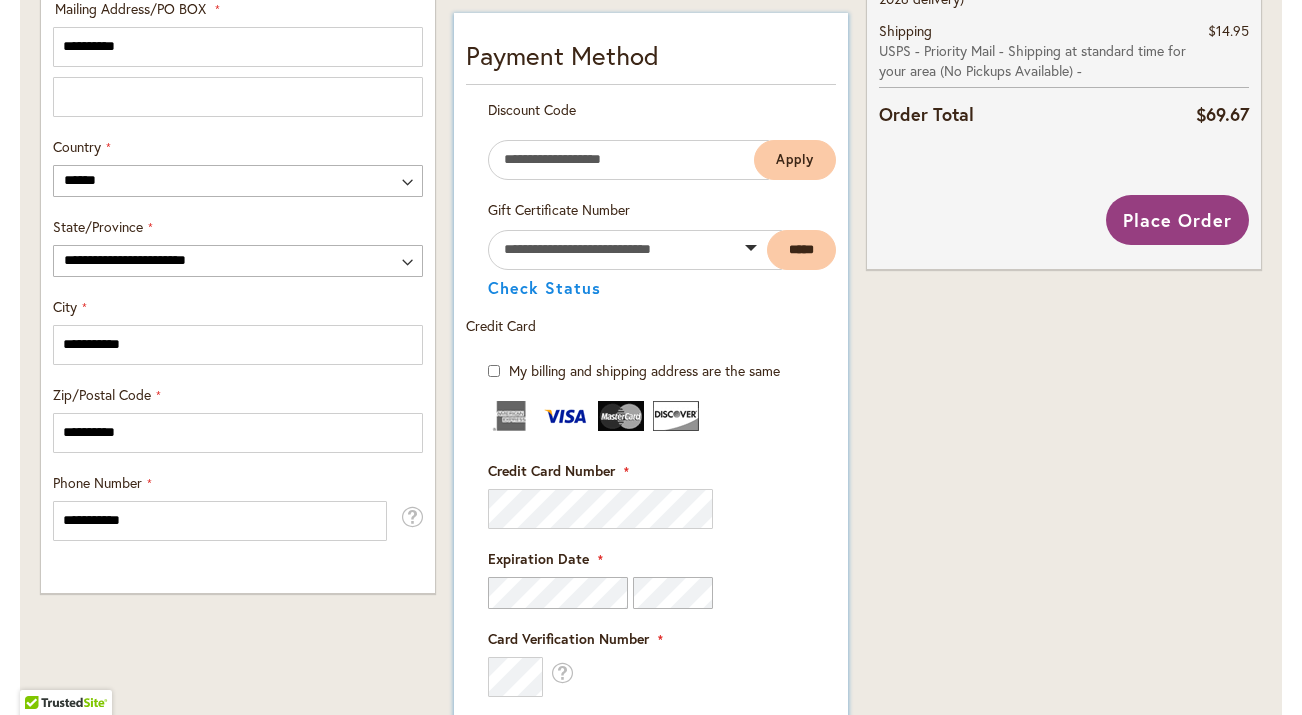 scroll, scrollTop: 1058, scrollLeft: 0, axis: vertical 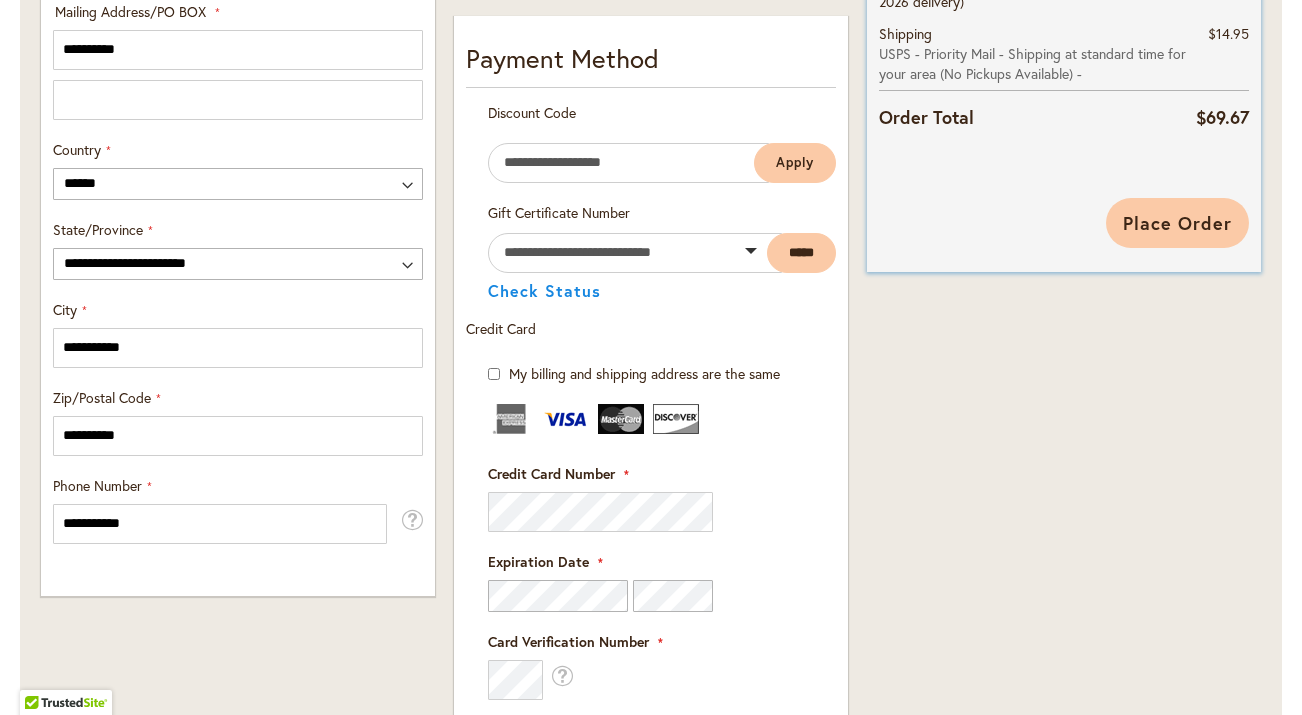 click on "Place Order" at bounding box center [1177, 223] 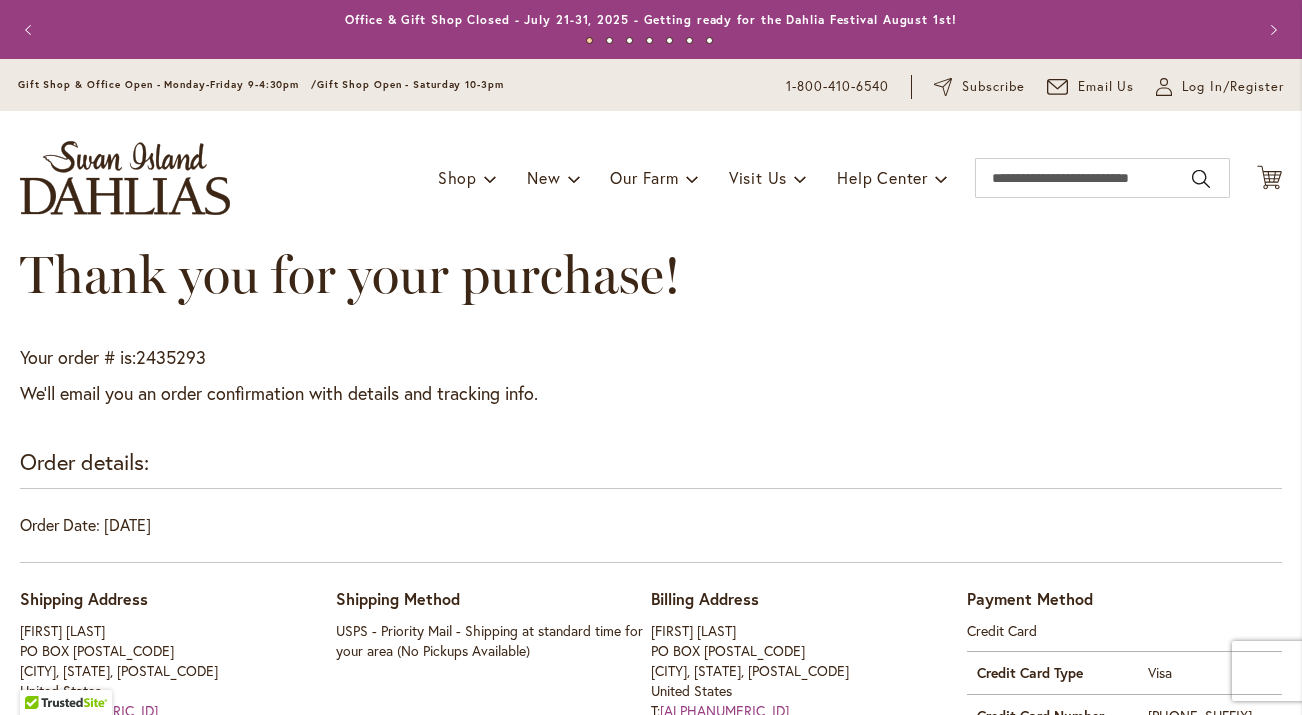 scroll, scrollTop: 0, scrollLeft: 0, axis: both 